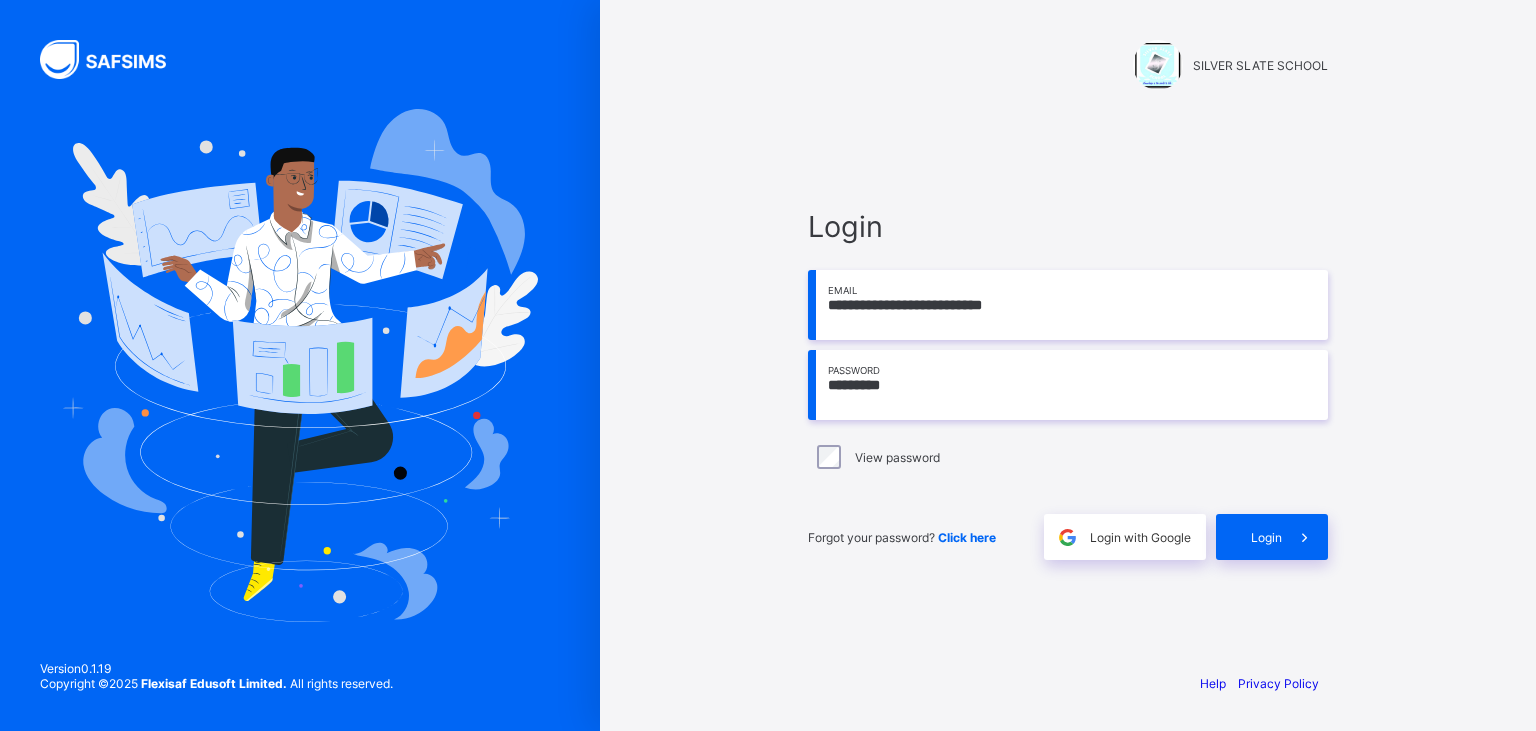 scroll, scrollTop: 0, scrollLeft: 0, axis: both 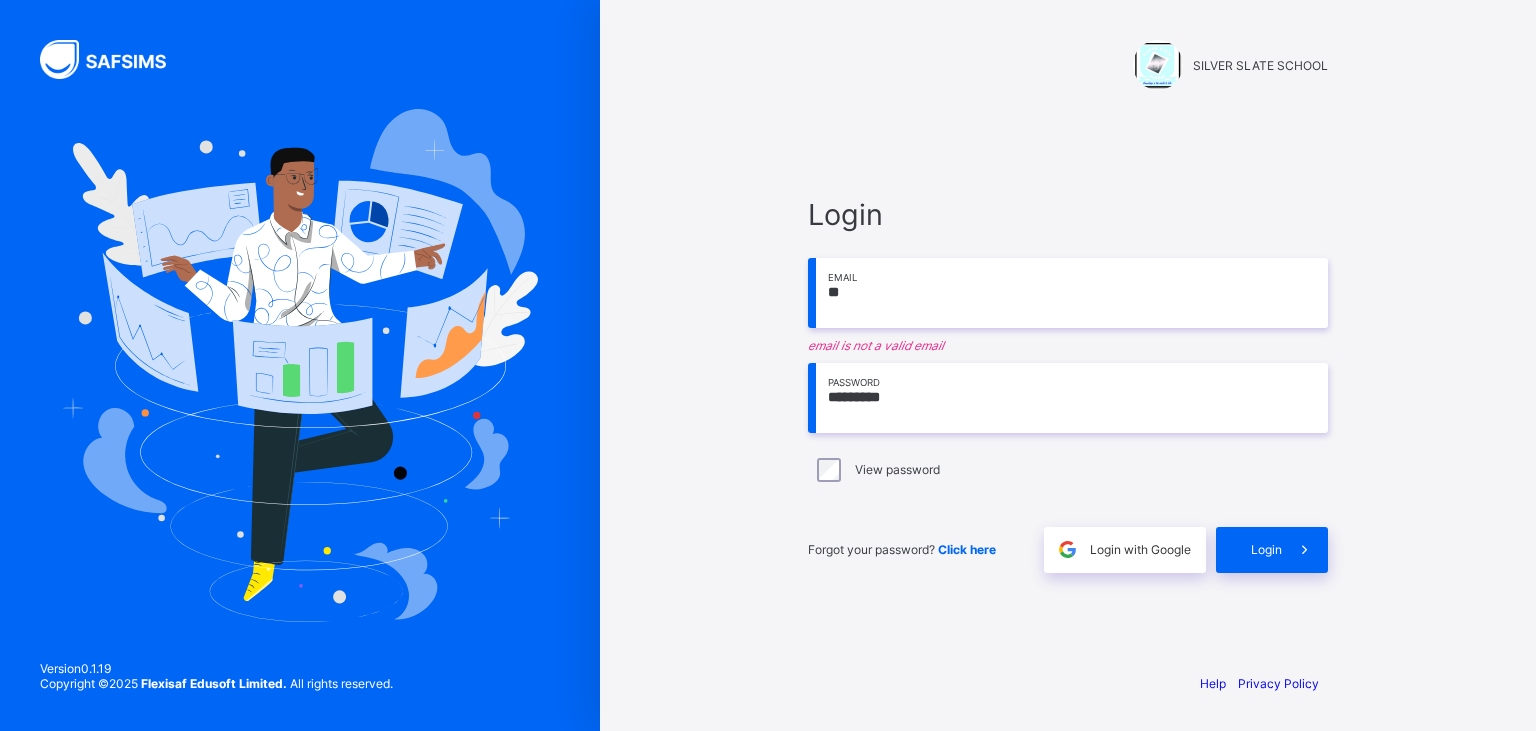 type on "*" 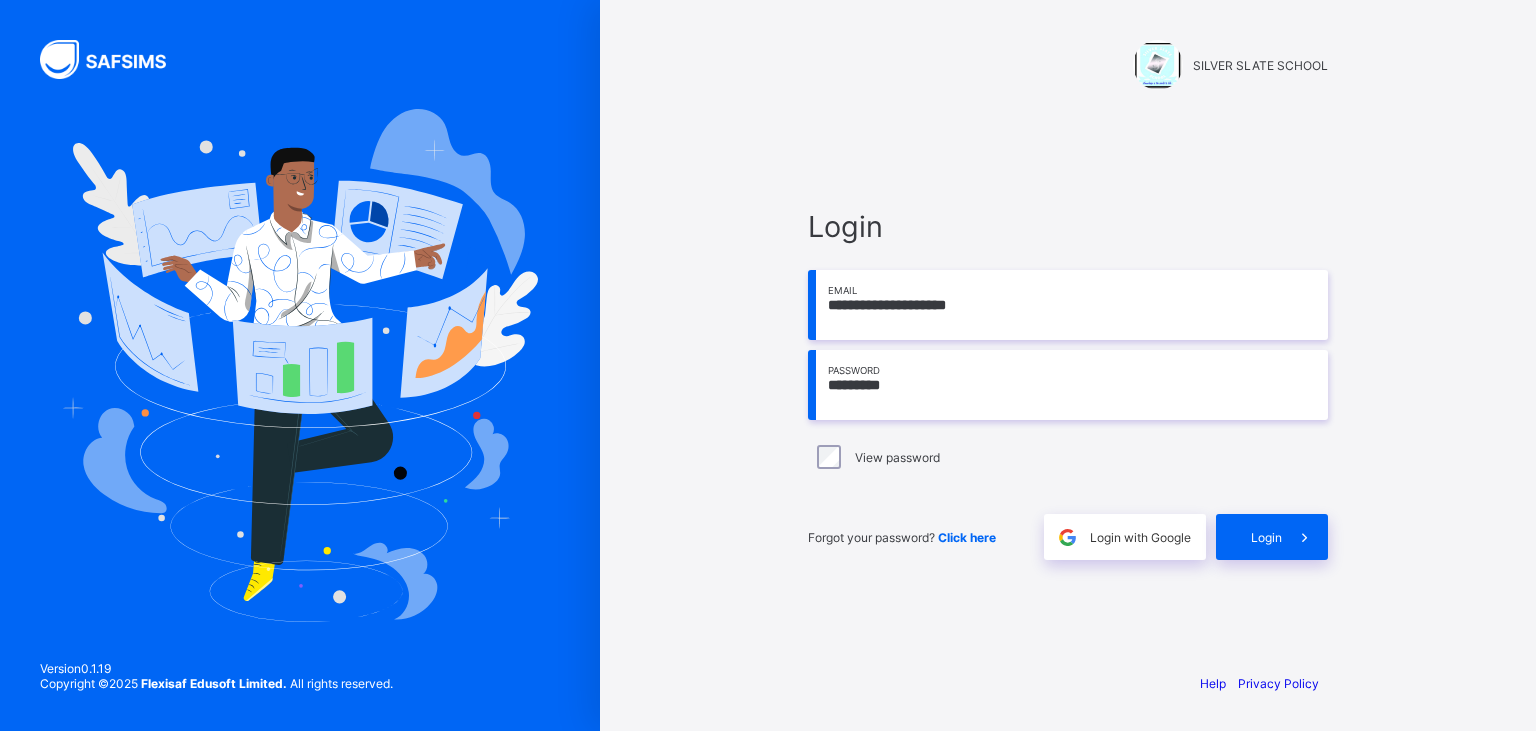 type on "**********" 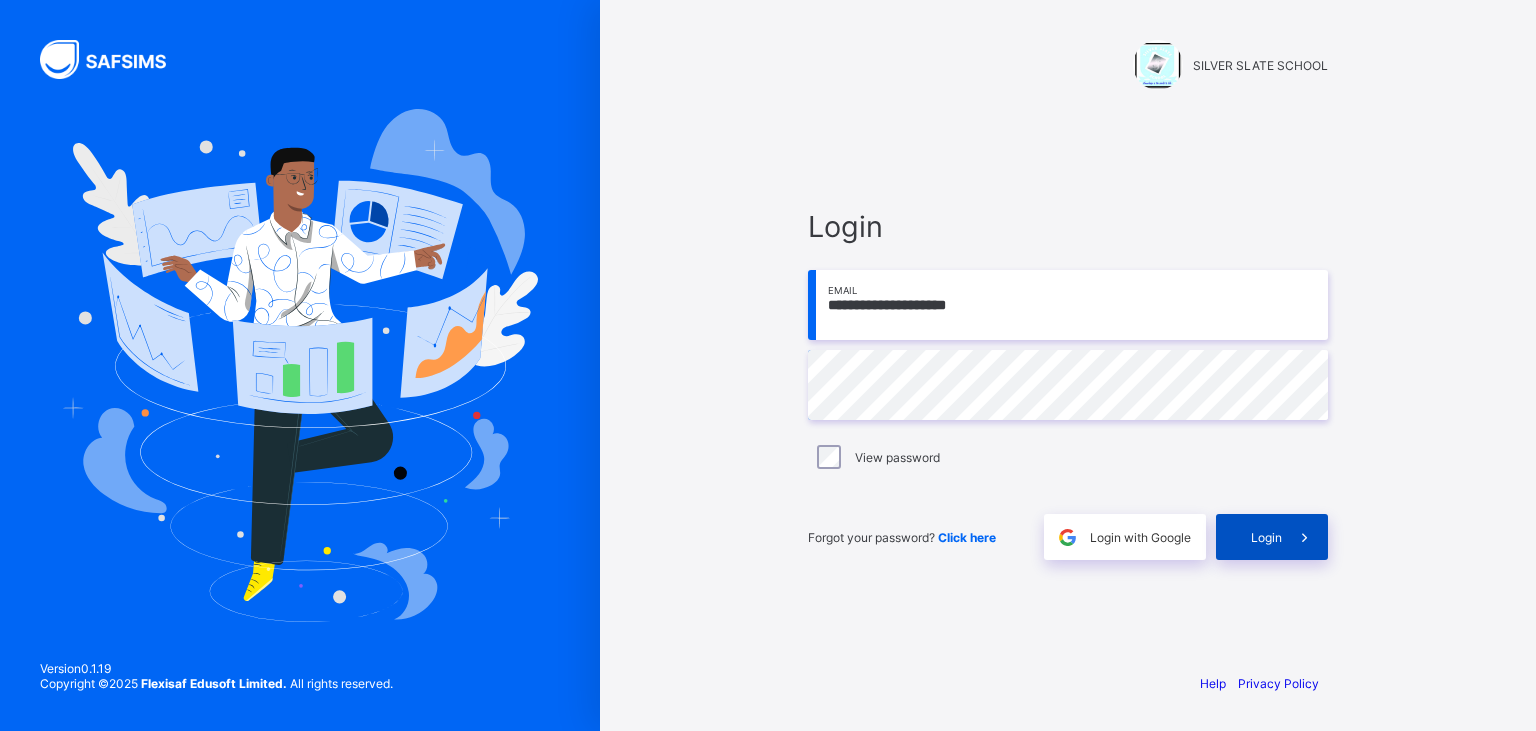 click on "Login" at bounding box center [1272, 537] 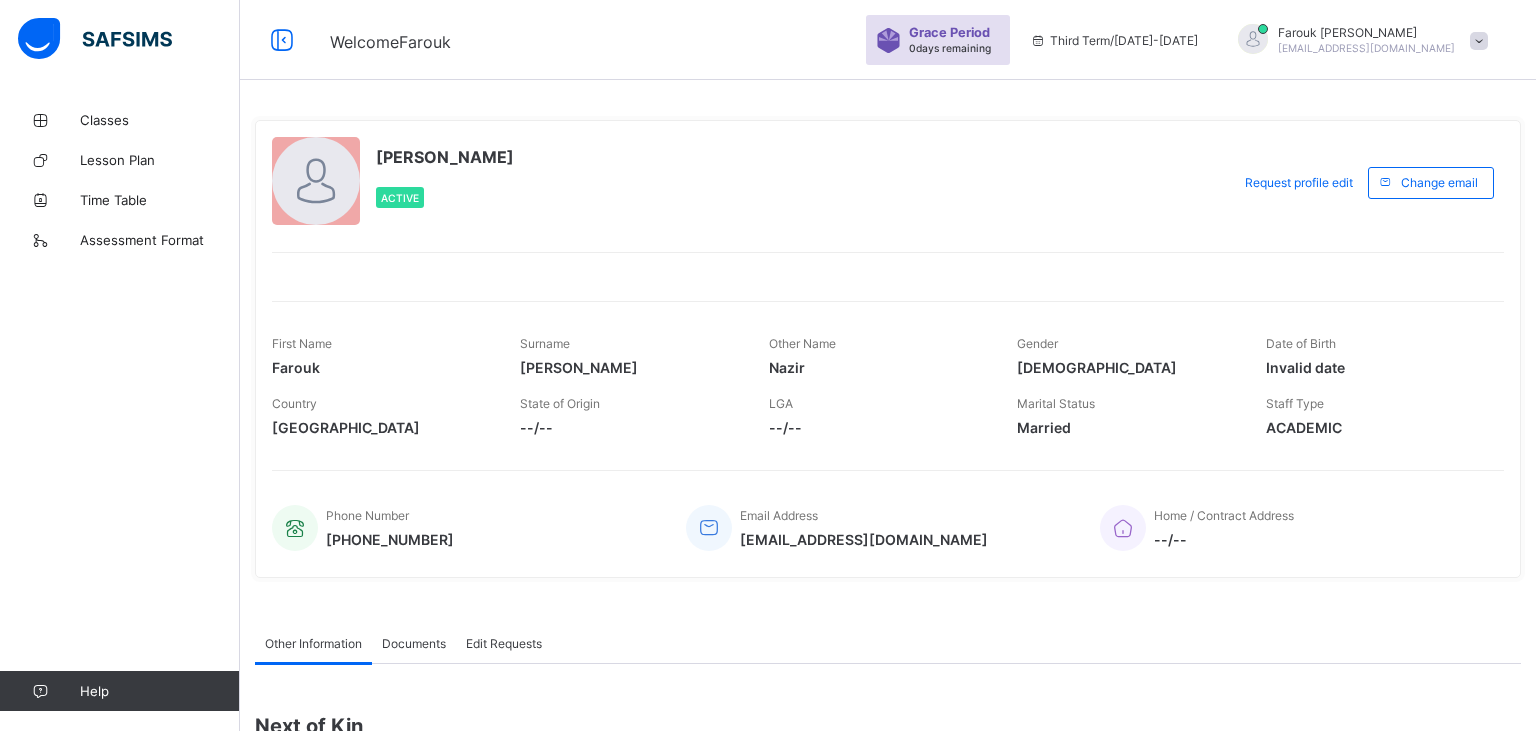 scroll, scrollTop: 52, scrollLeft: 0, axis: vertical 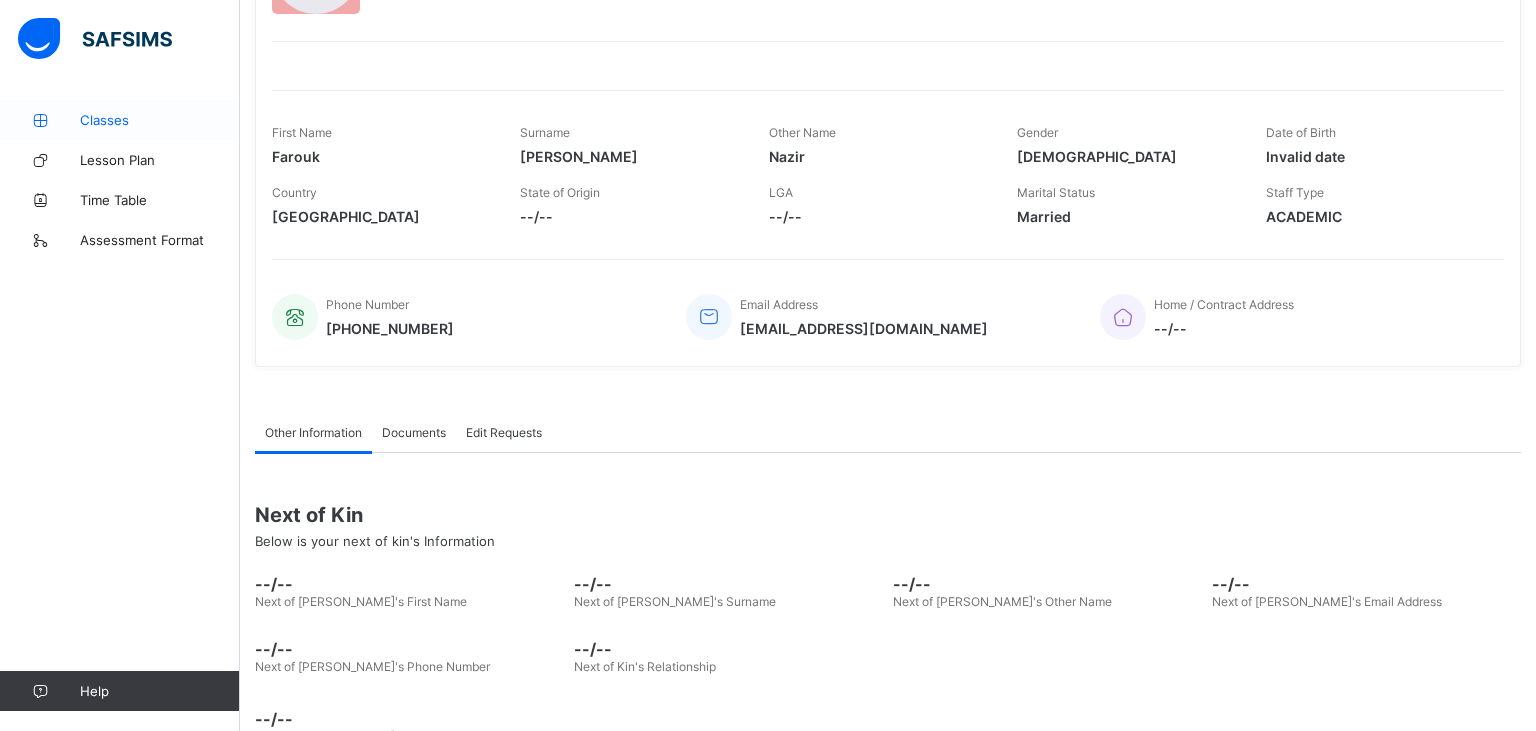 click on "Classes" at bounding box center [160, 120] 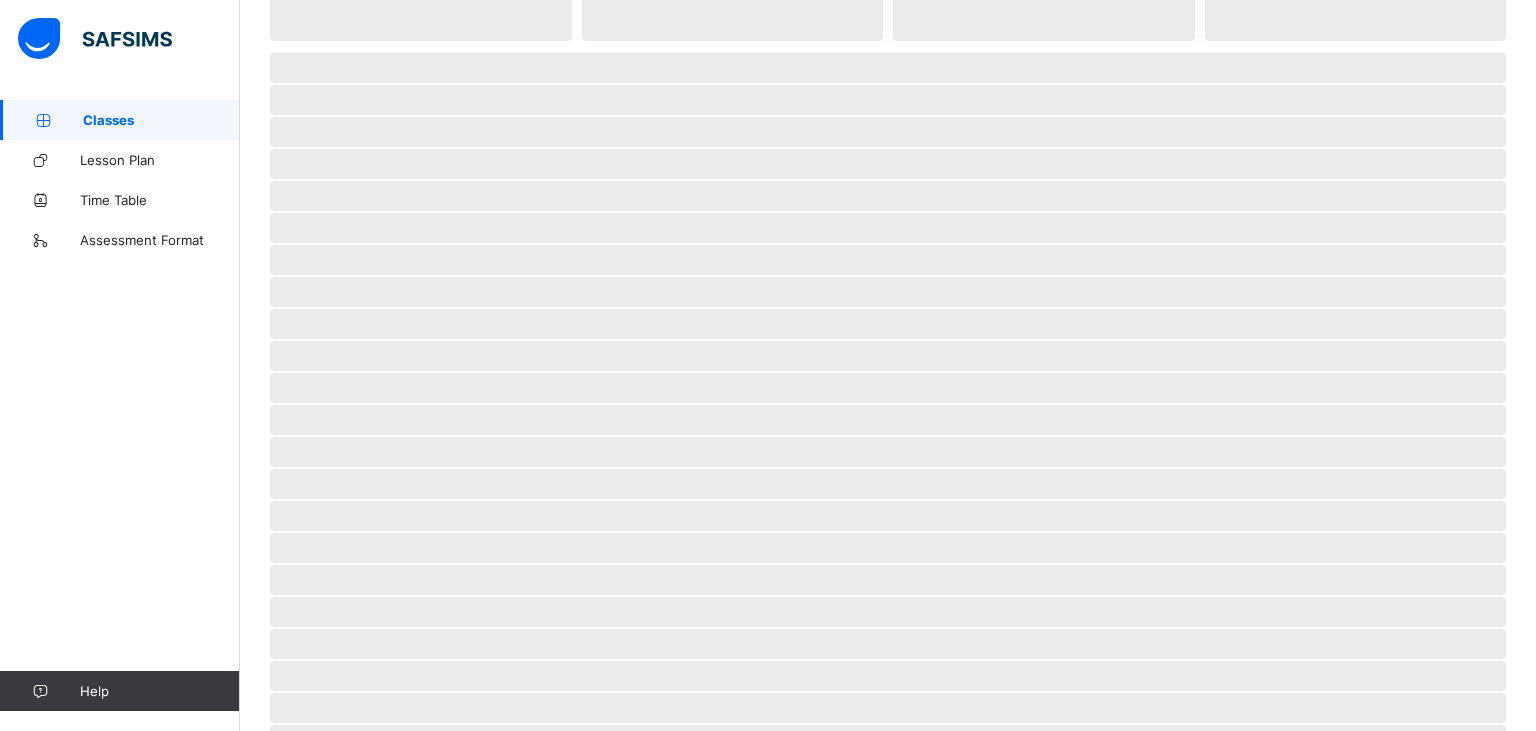 scroll, scrollTop: 0, scrollLeft: 0, axis: both 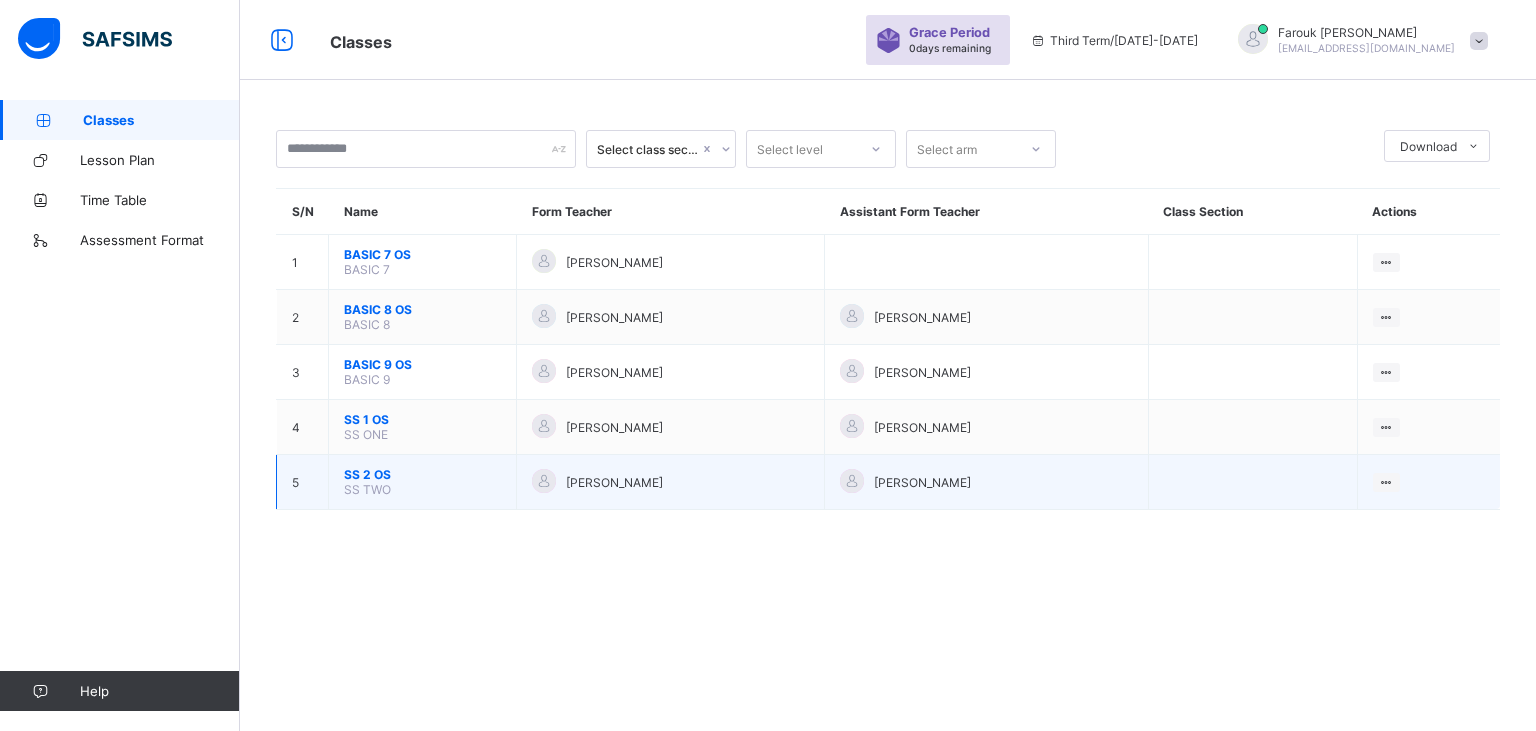 click on "[PERSON_NAME]" at bounding box center [671, 482] 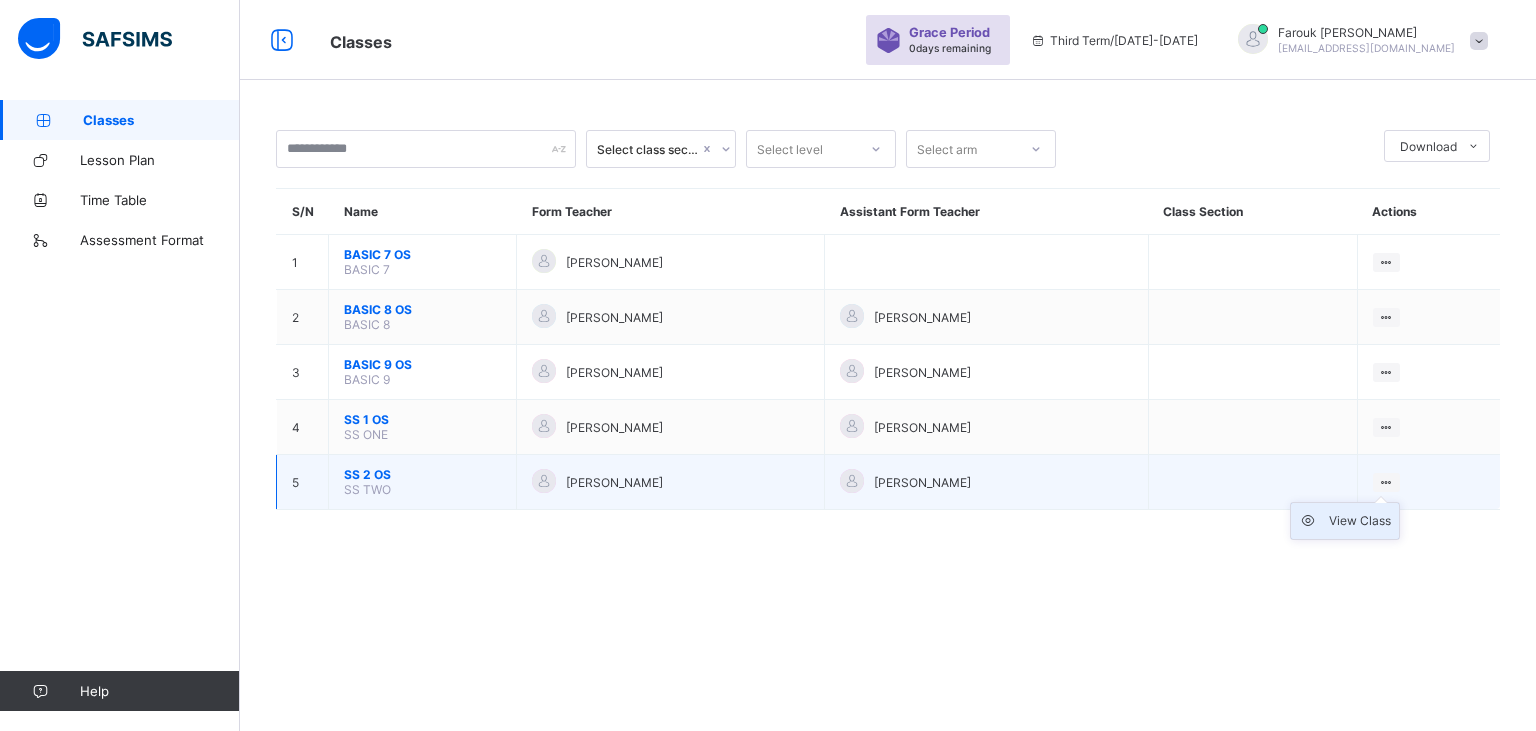 click on "View Class" at bounding box center [1360, 521] 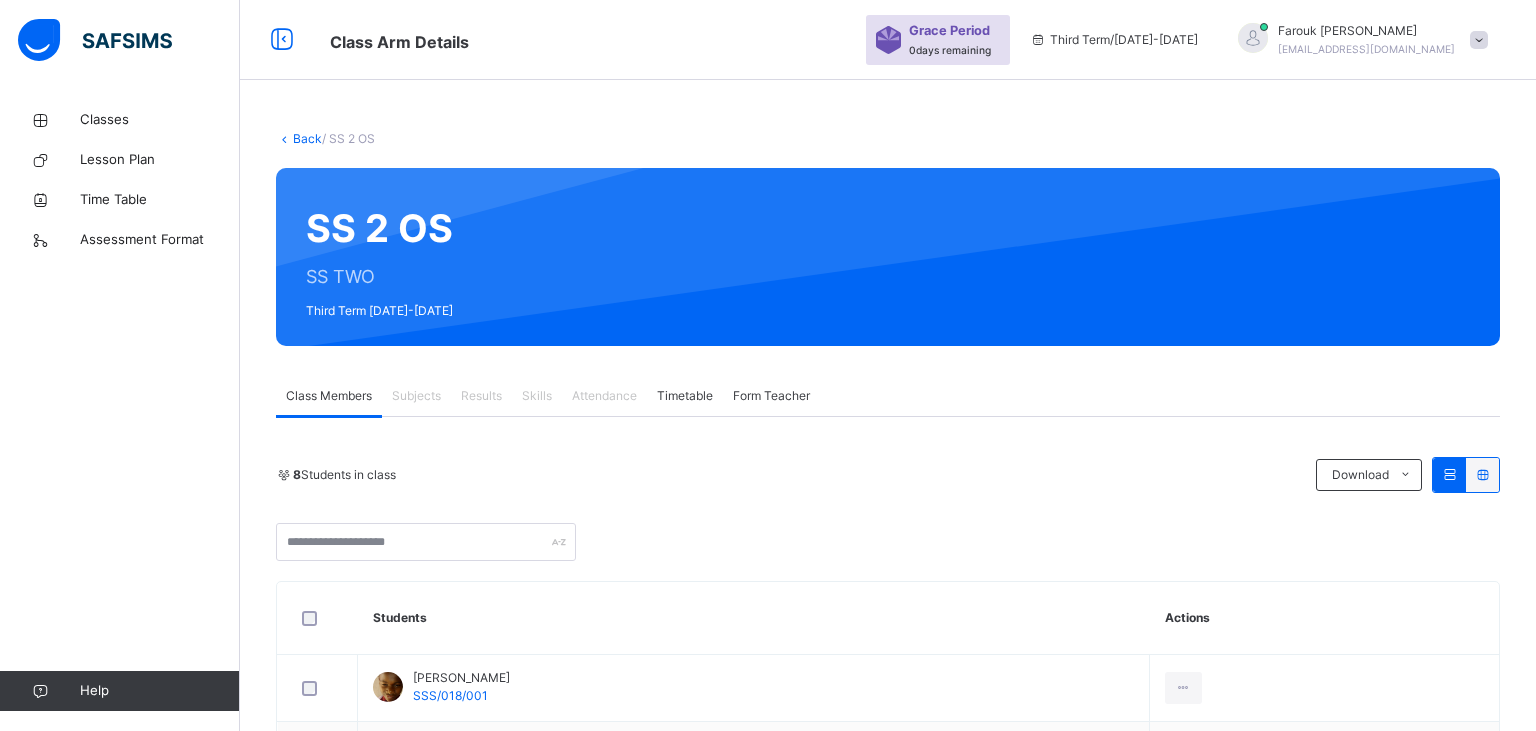 click on "Results" at bounding box center [481, 396] 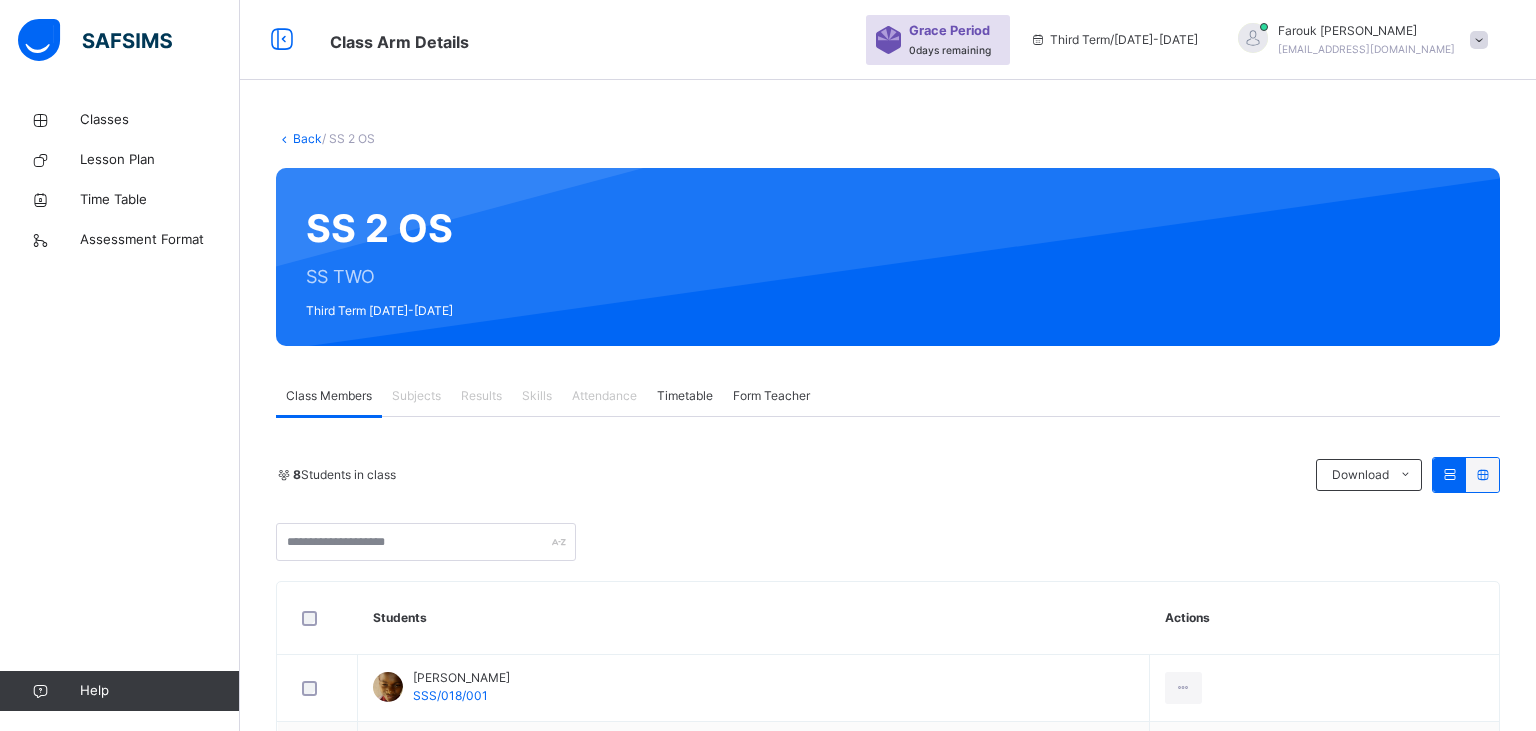 click on "Results" at bounding box center [481, 396] 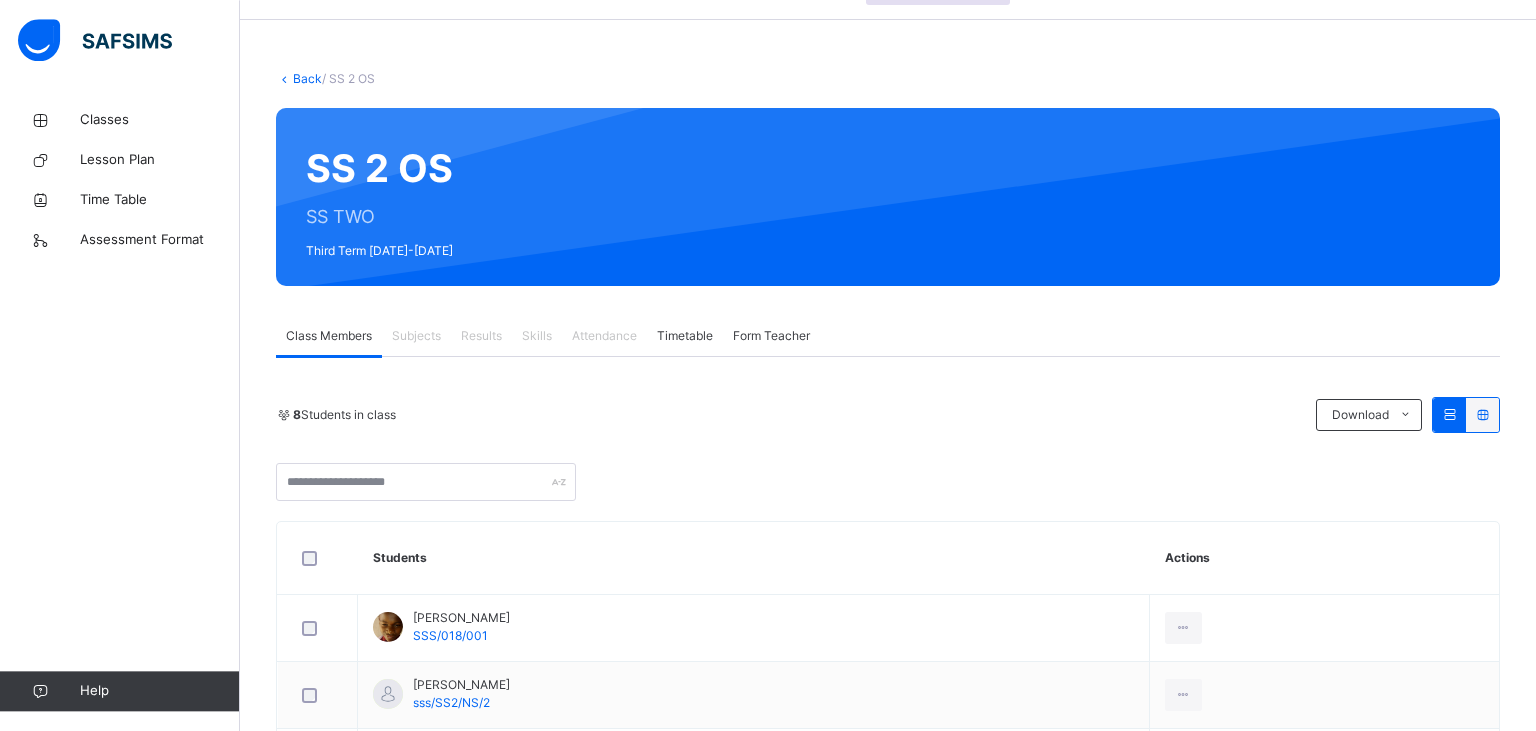 scroll, scrollTop: 52, scrollLeft: 0, axis: vertical 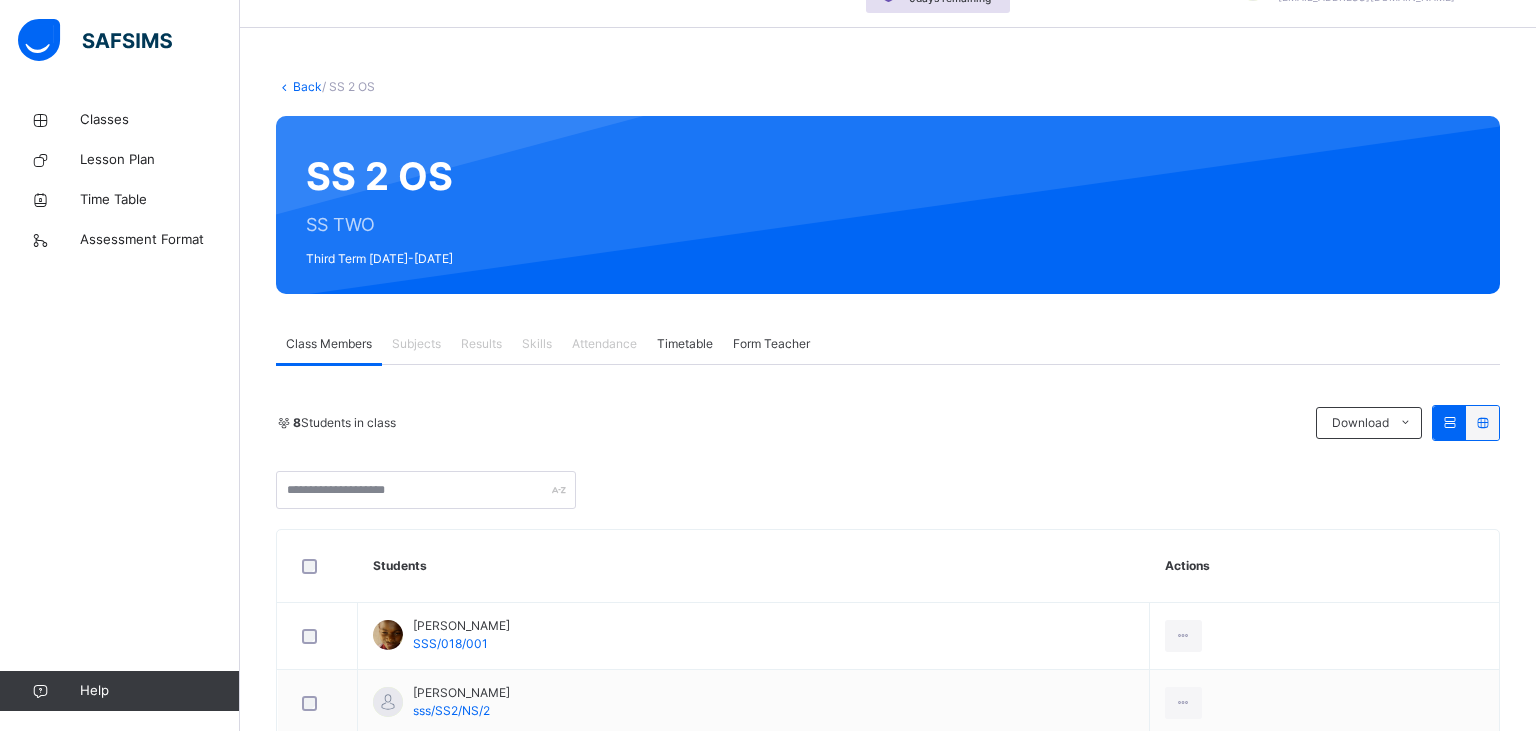 click on "8  Students in class Download Pdf Report Excel Report SILVER SLATE SCHOOL Date: 16th Jul 2025, 12:32:10 pm Class Members Class:  SS 2 OS Total no. of Students:  8 Term:  Third Term Session:  2024-2025 S/NO Admission No. Last Name First Name Other Name 1 SSS/018/001 KABIR AHMED 2 sss/SS2/NS/2 Hussain Hauwa Khalid 3 sss/std/23/ss1/23 Sarki Ibrahim Bashir 4 SSS/STU/053 KAKALE JAFFAR 5 sss/std/28/ss1/23 Maitaba Khadija Abubakar  6 sss/std/26/ss1/23 Musa Khalifa  Umar 7 sss/std/20/23 Abubakar Maimuna Musa 8 sss/std/27/ss1/23 Maitaba Muhammad Abubakar Students Actions Ahmed  Kabir SSS/018/001 Hauwa Khalid Hussain sss/SS2/NS/2 Ibrahim Bashir Sarki sss/std/23/ss1/23 Jaffar  Kakale SSS/STU/053 Khadija Abubakar  Maitaba sss/std/28/ss1/23 Khalifa  Umar Musa sss/std/26/ss1/23 Maimuna Musa Abubakar sss/std/20/23 Muhammad Abubakar Maitaba sss/std/27/ss1/23 × Add Student Students Without Class   Customers There are currently no records. Cancel Save × Remove Student From Class This action would delete  Cancel" at bounding box center (888, 782) 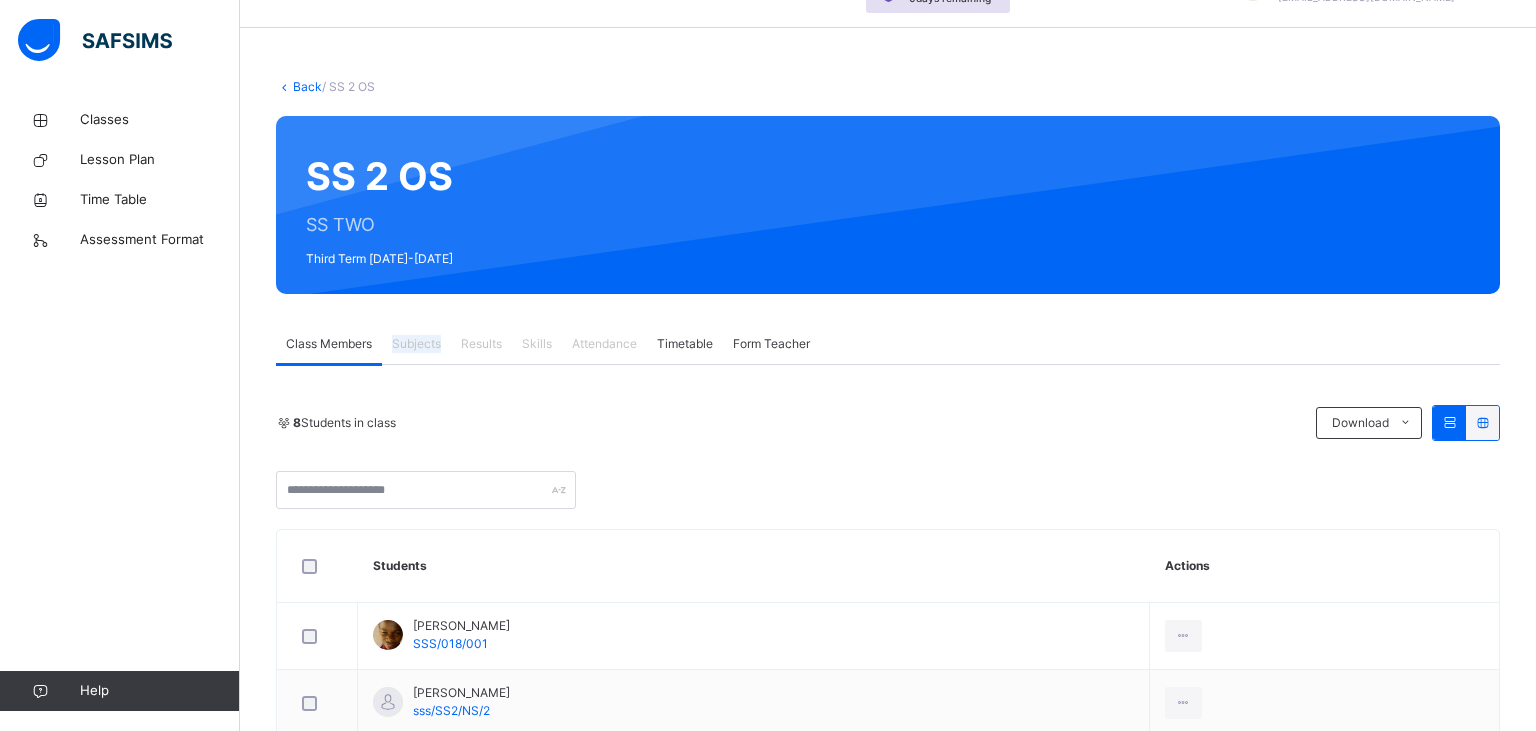 click on "Subjects" at bounding box center (416, 344) 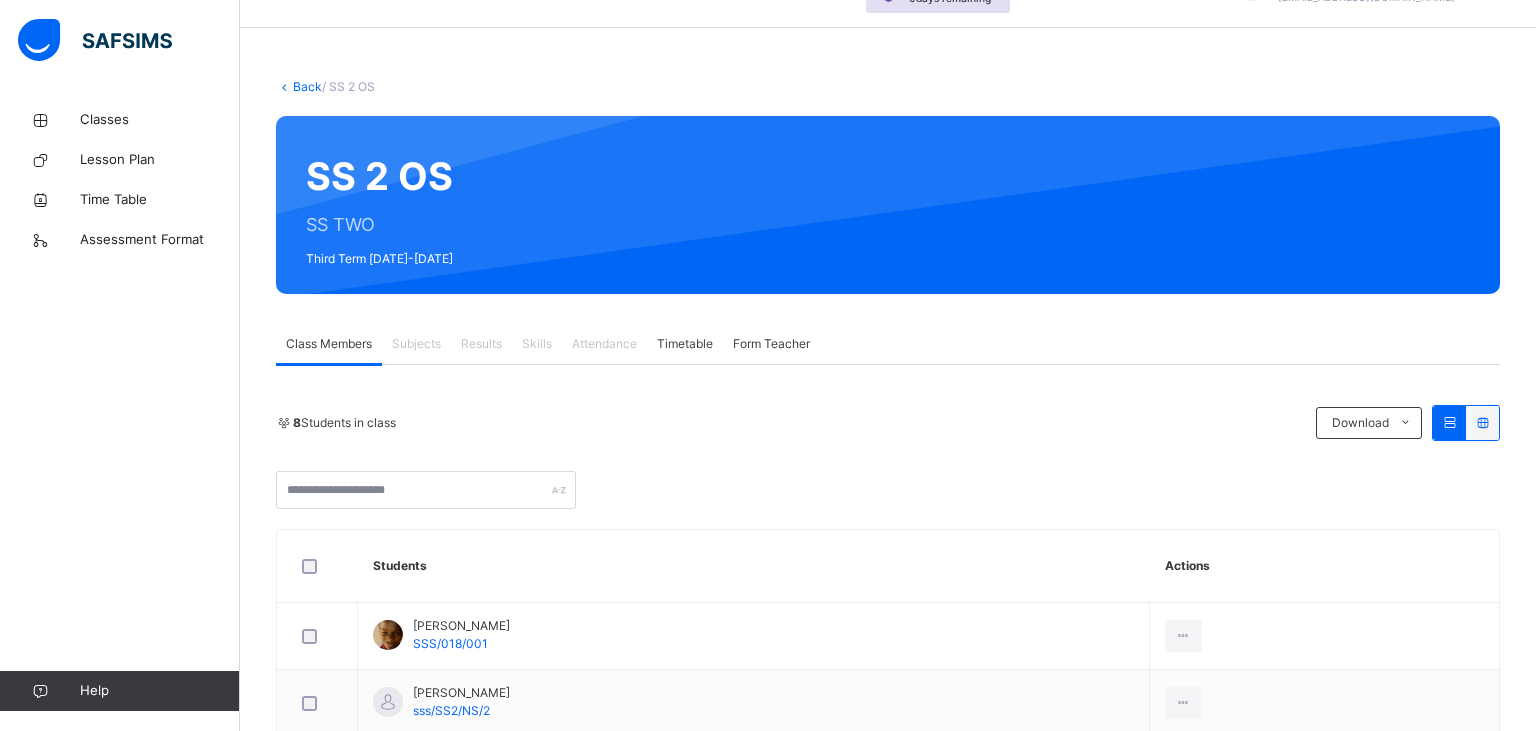 click on "Classes Lesson Plan Time Table Assessment Format   Help" at bounding box center [120, 405] 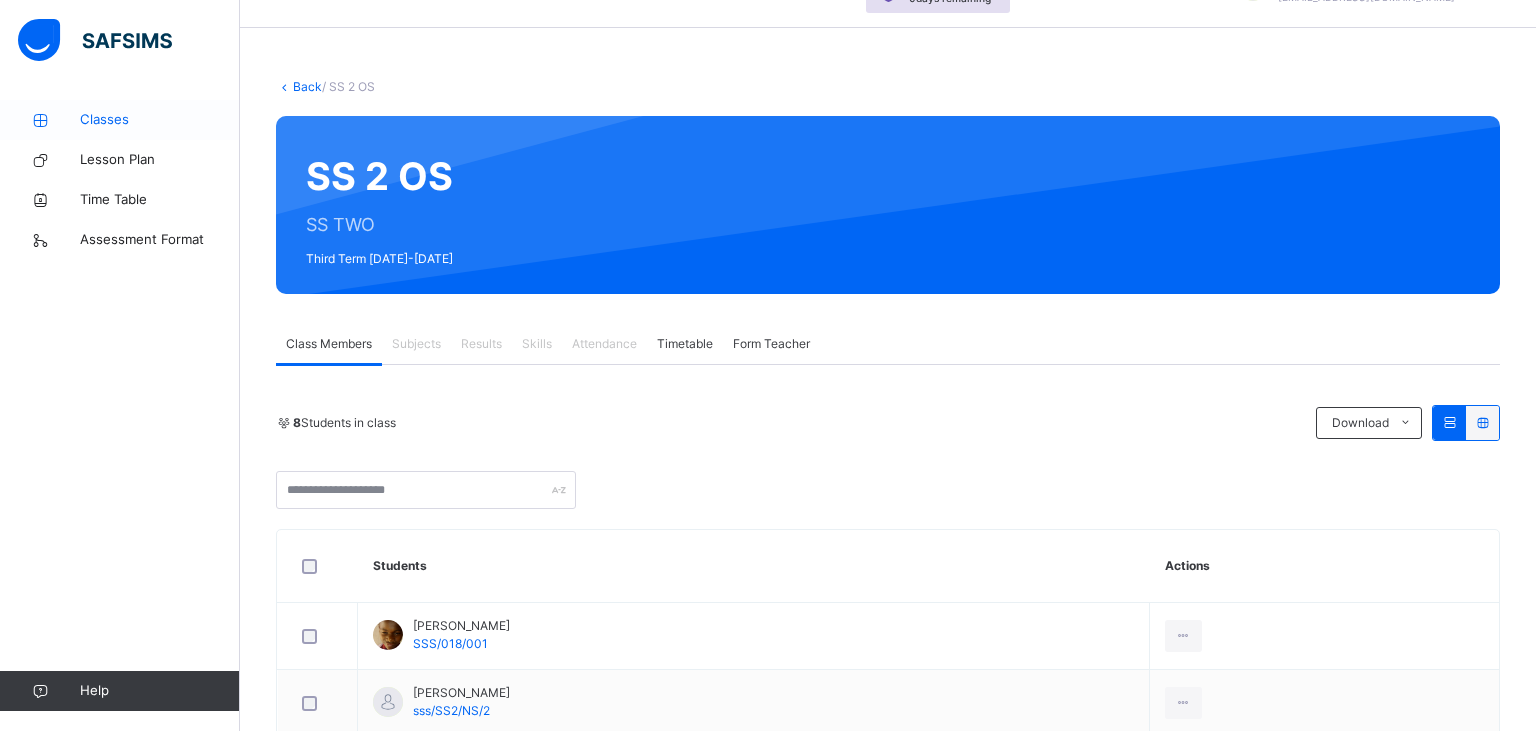 click on "Classes" at bounding box center (160, 120) 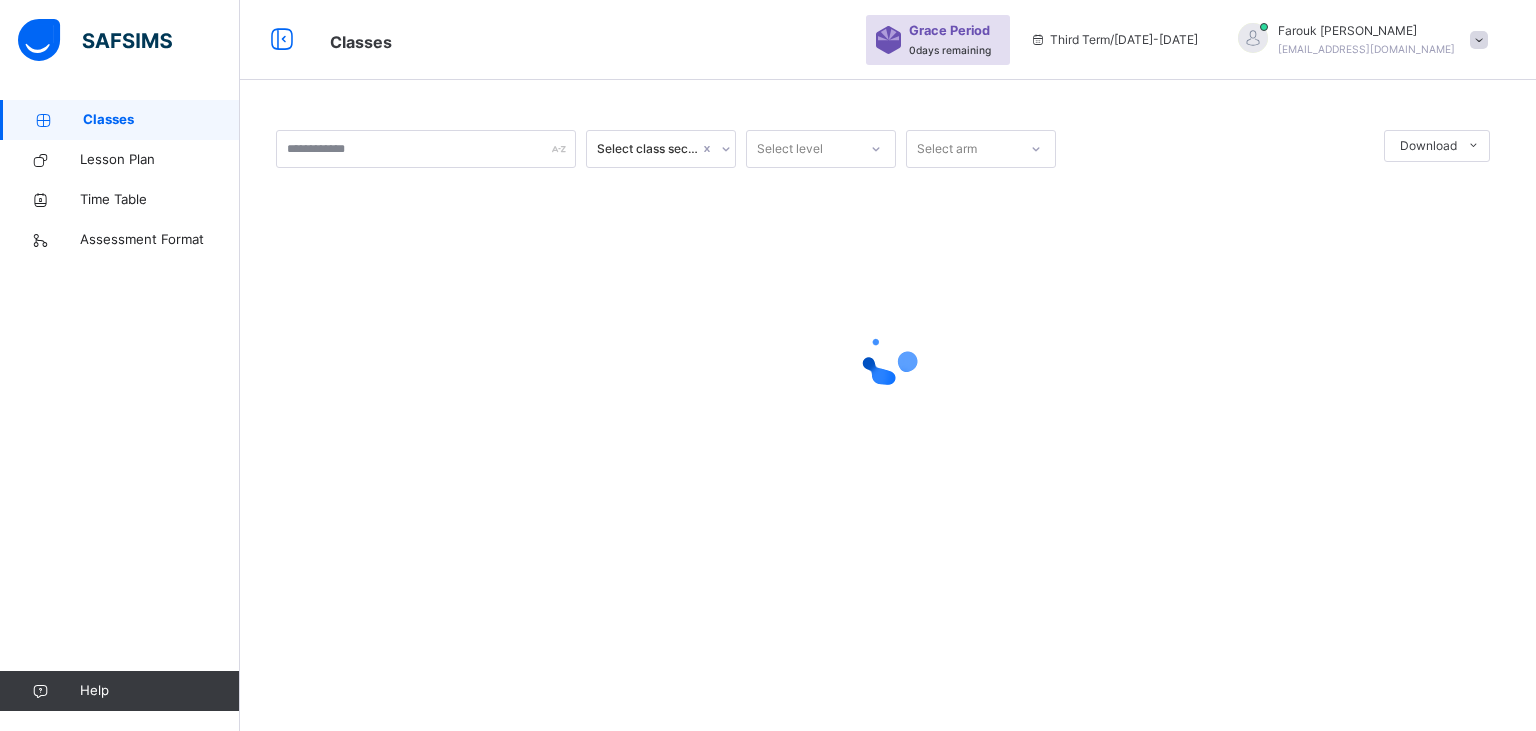scroll, scrollTop: 0, scrollLeft: 0, axis: both 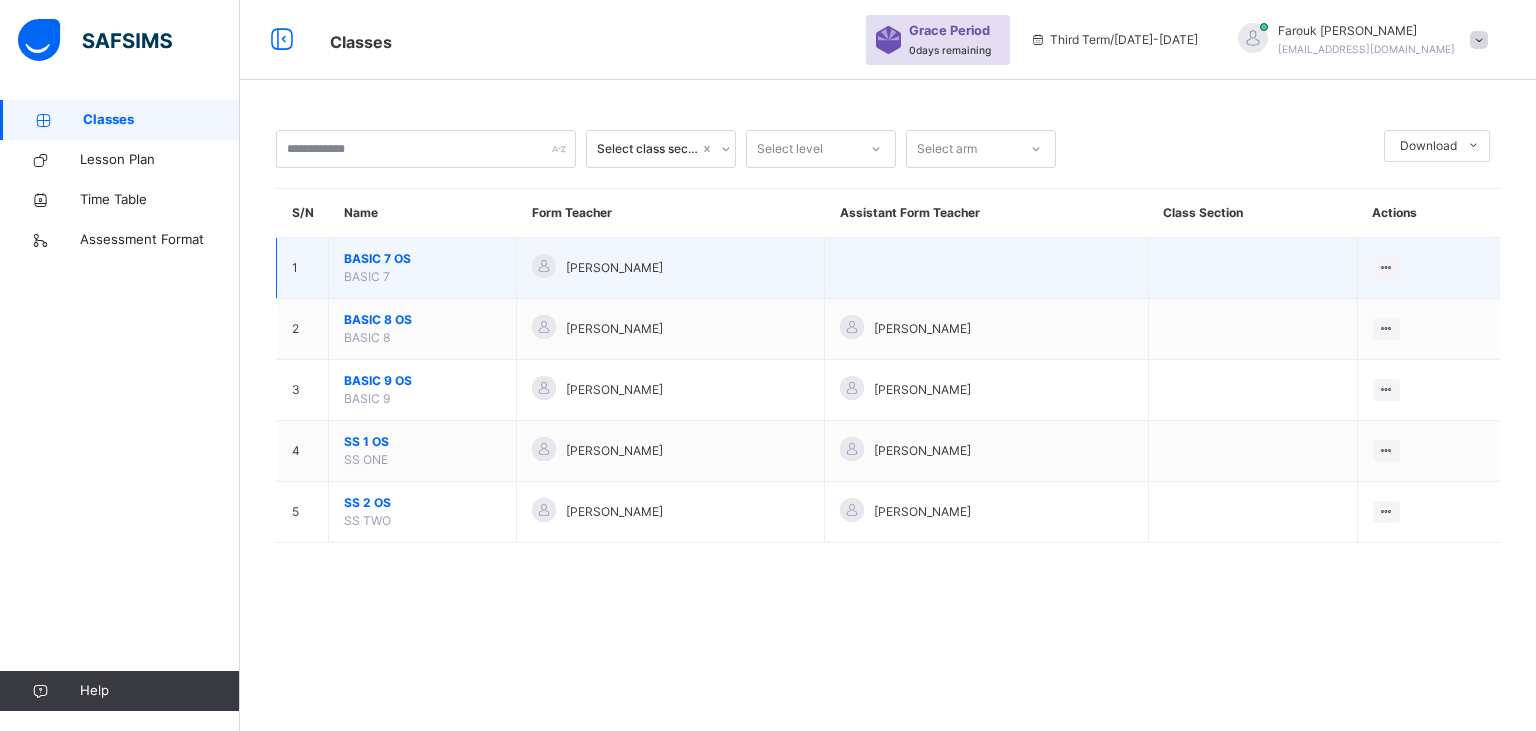 click on "BASIC 7   OS" at bounding box center (422, 259) 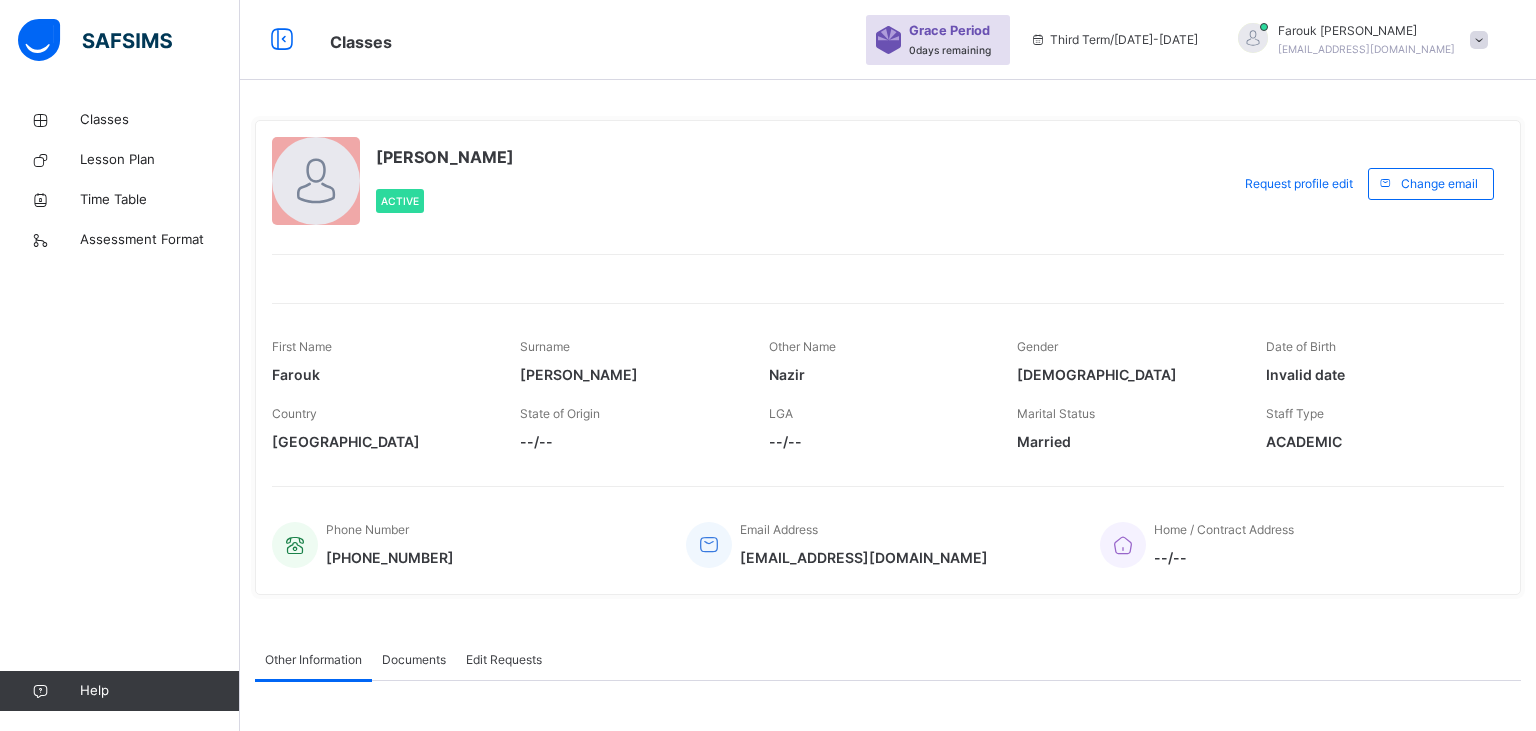 scroll, scrollTop: 211, scrollLeft: 0, axis: vertical 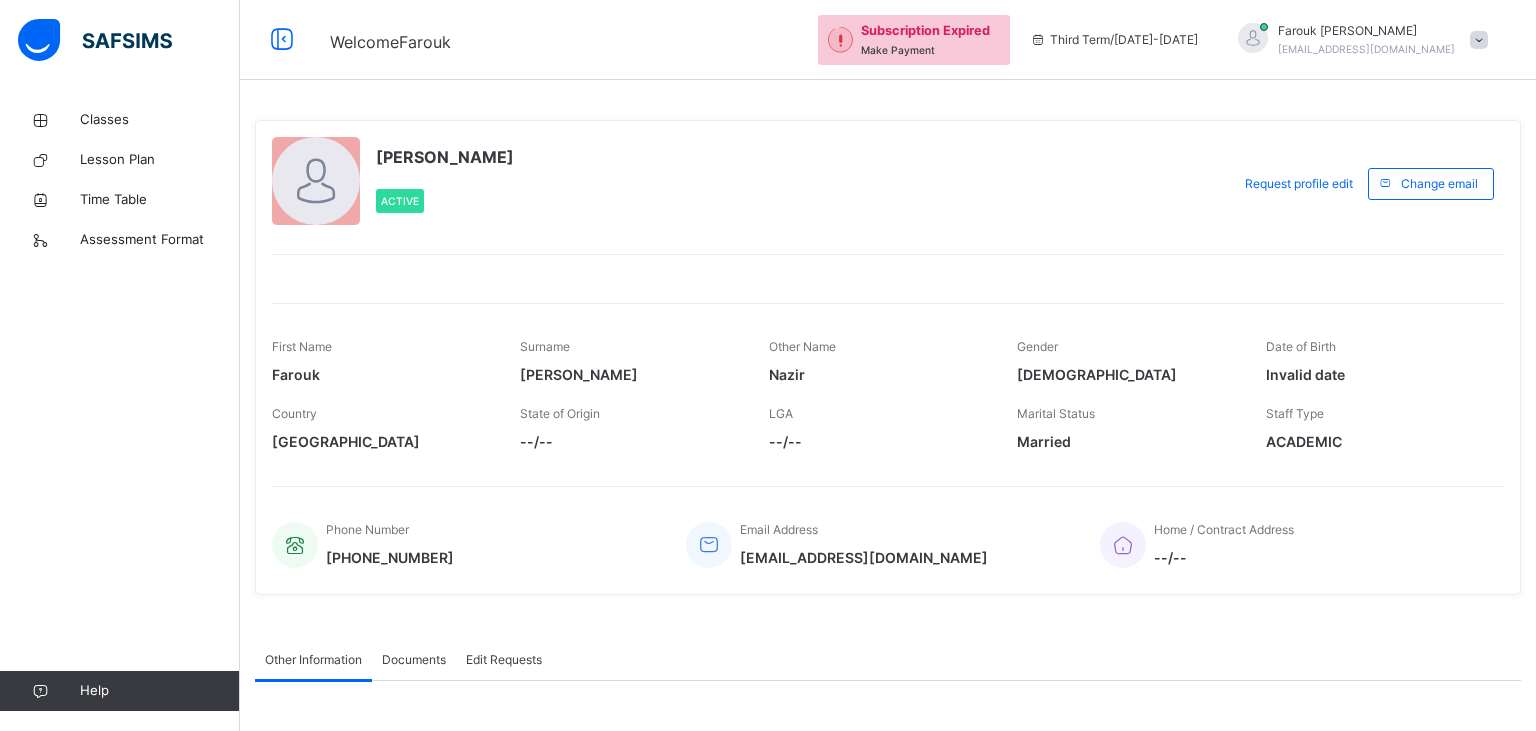 click at bounding box center [1479, 40] 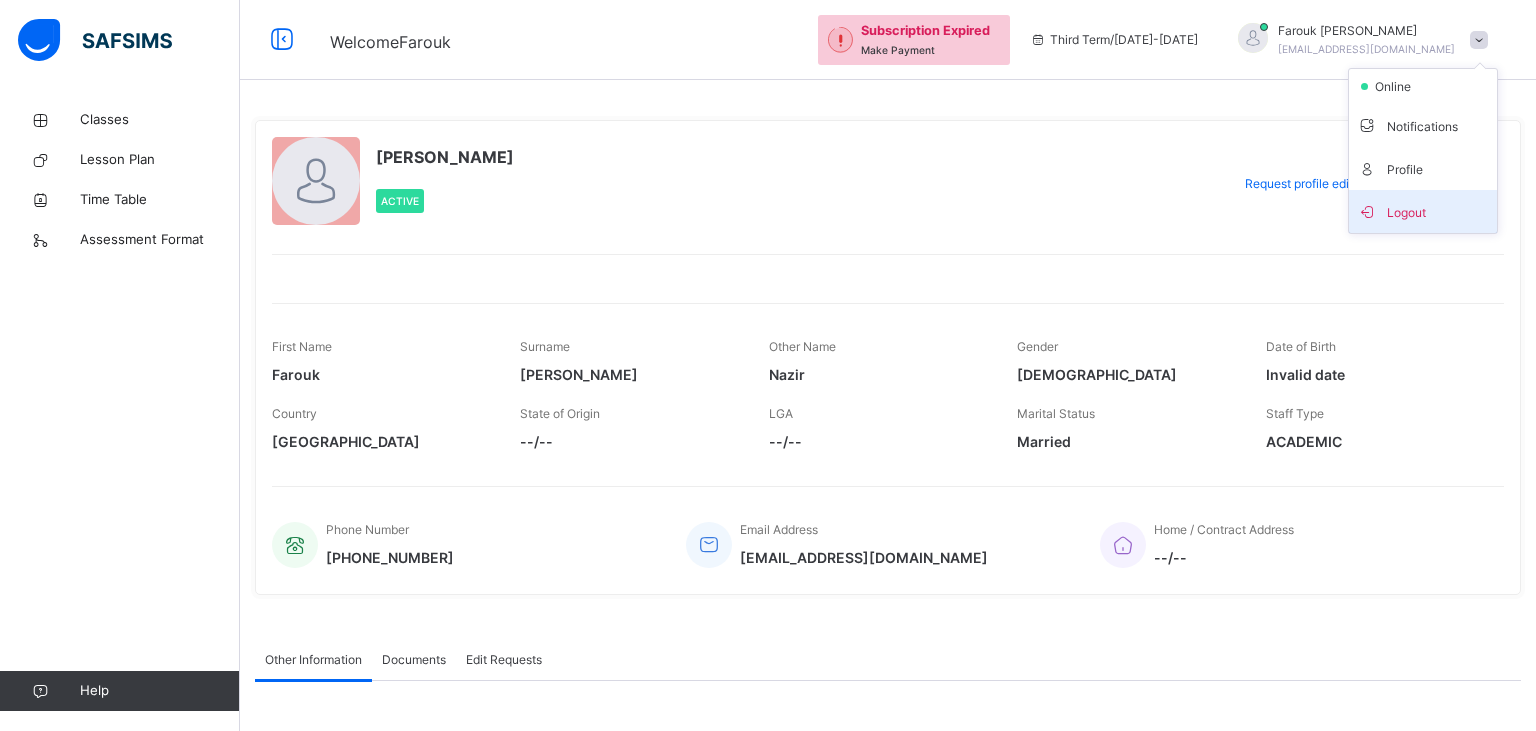 click on "Logout" at bounding box center (1423, 211) 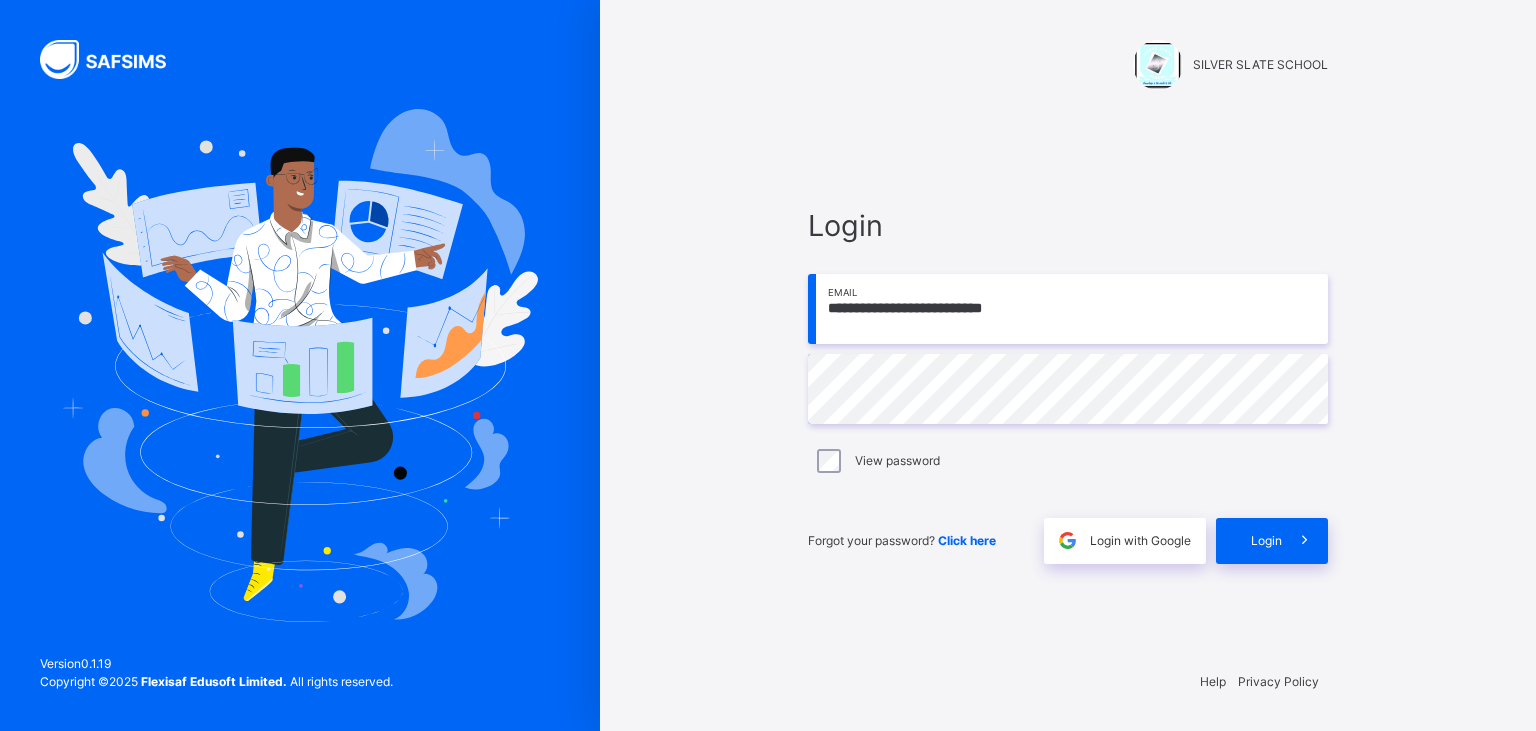 click on "**********" at bounding box center [1068, 309] 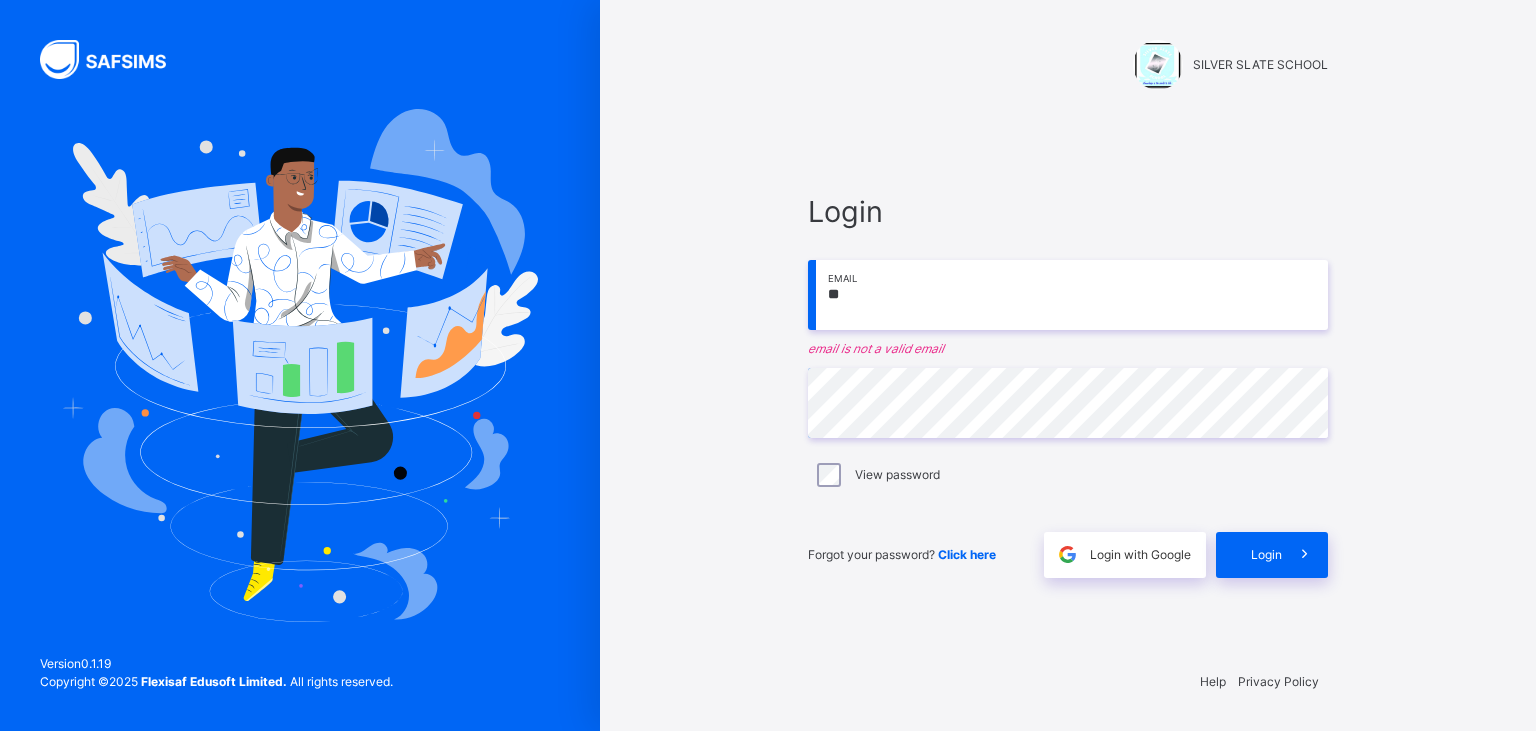type on "*" 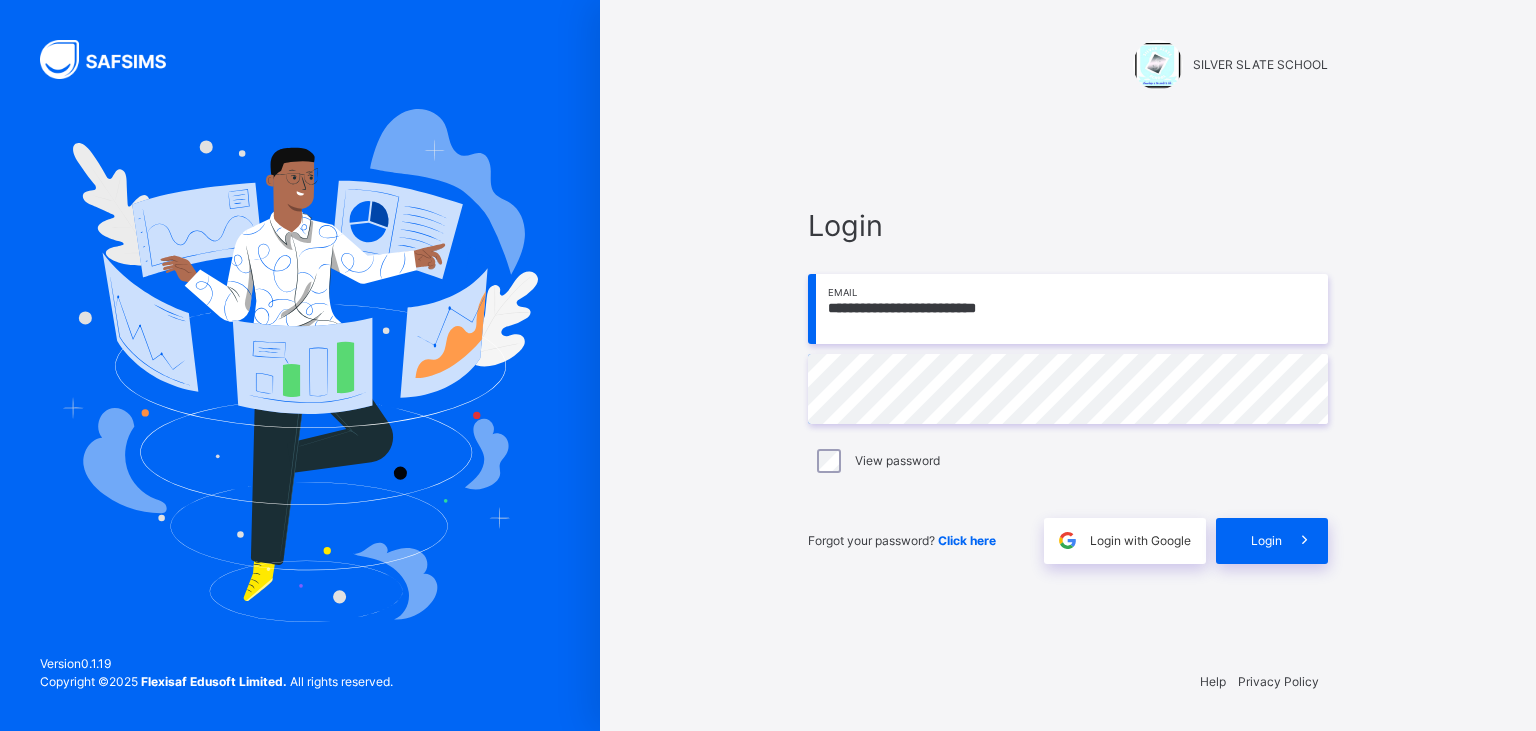type on "**********" 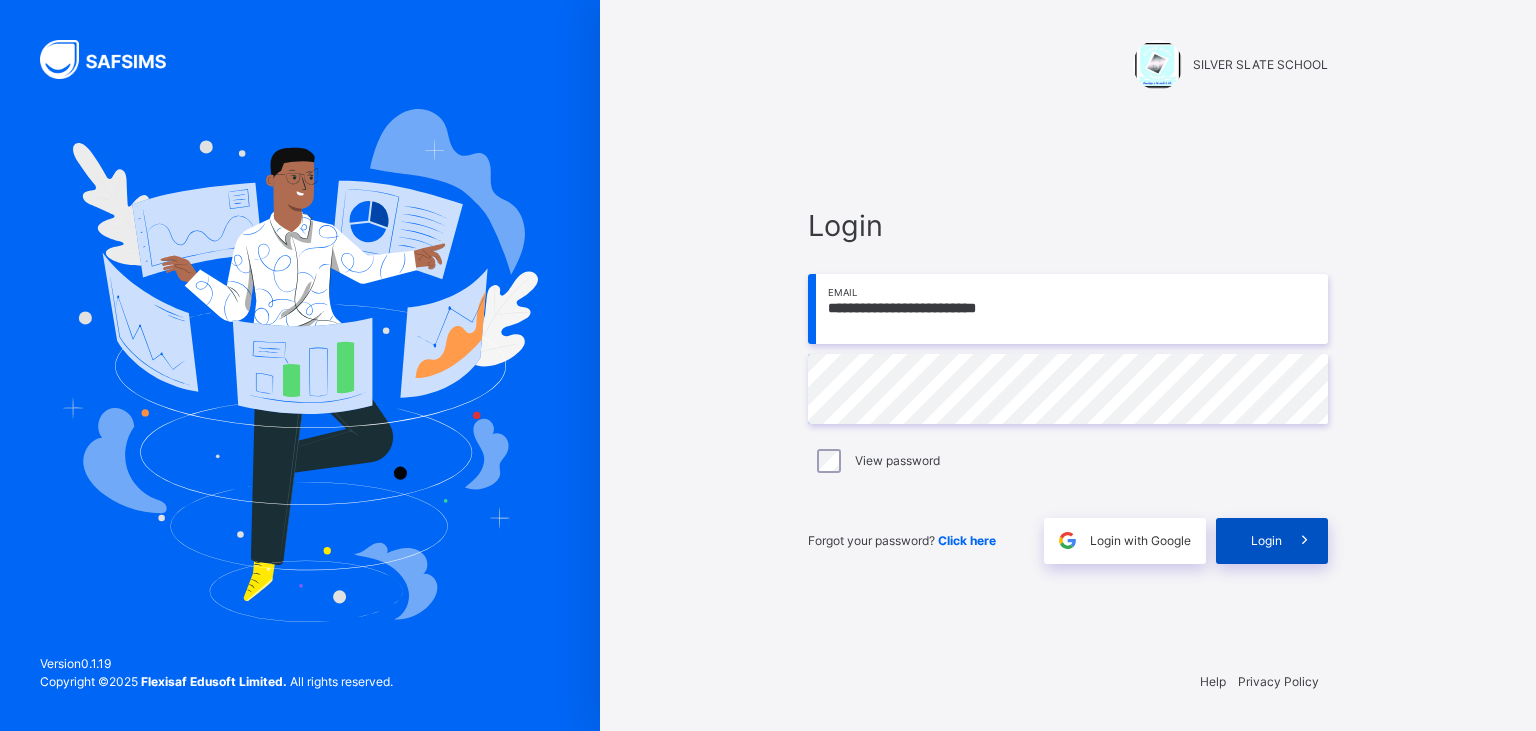 click at bounding box center (1305, 541) 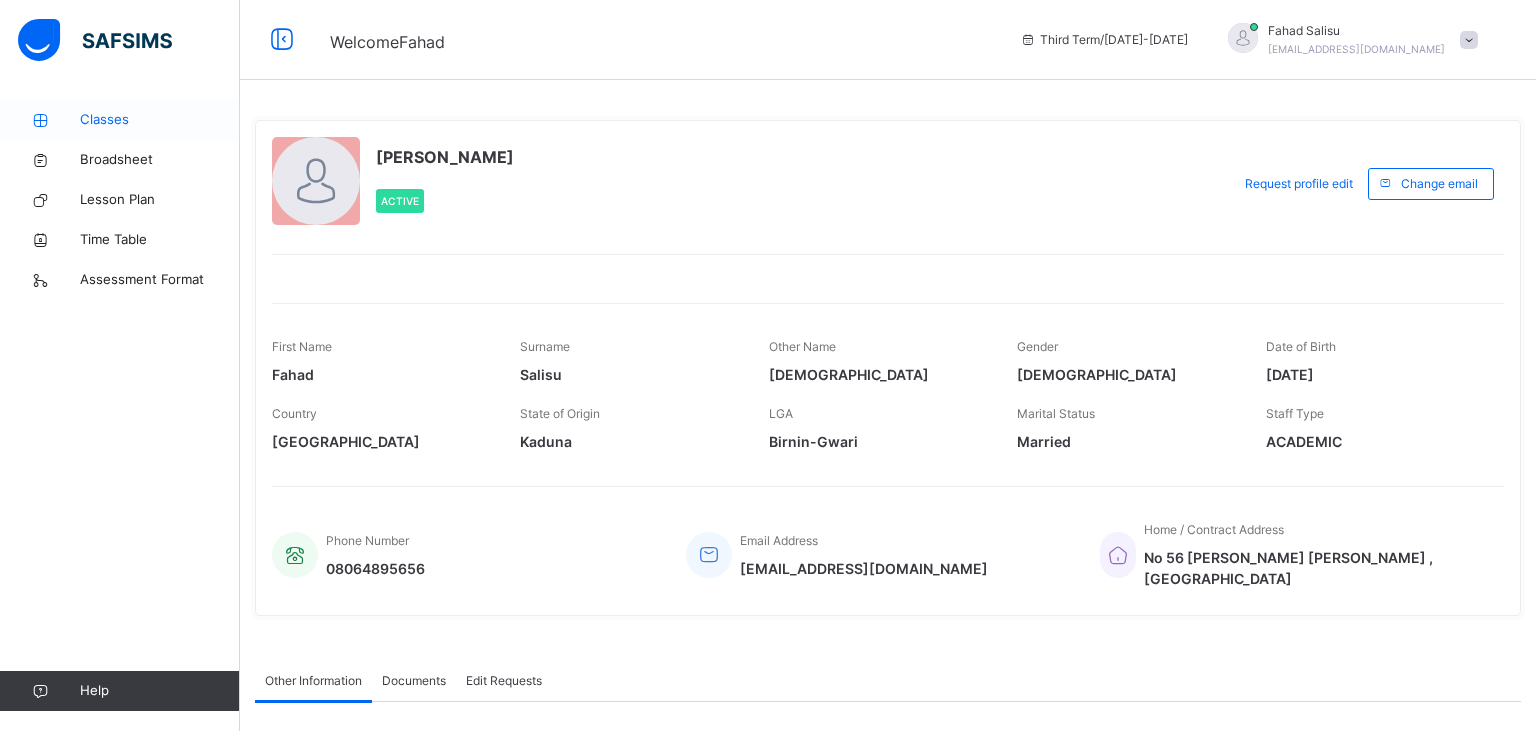 click on "Classes" at bounding box center [160, 120] 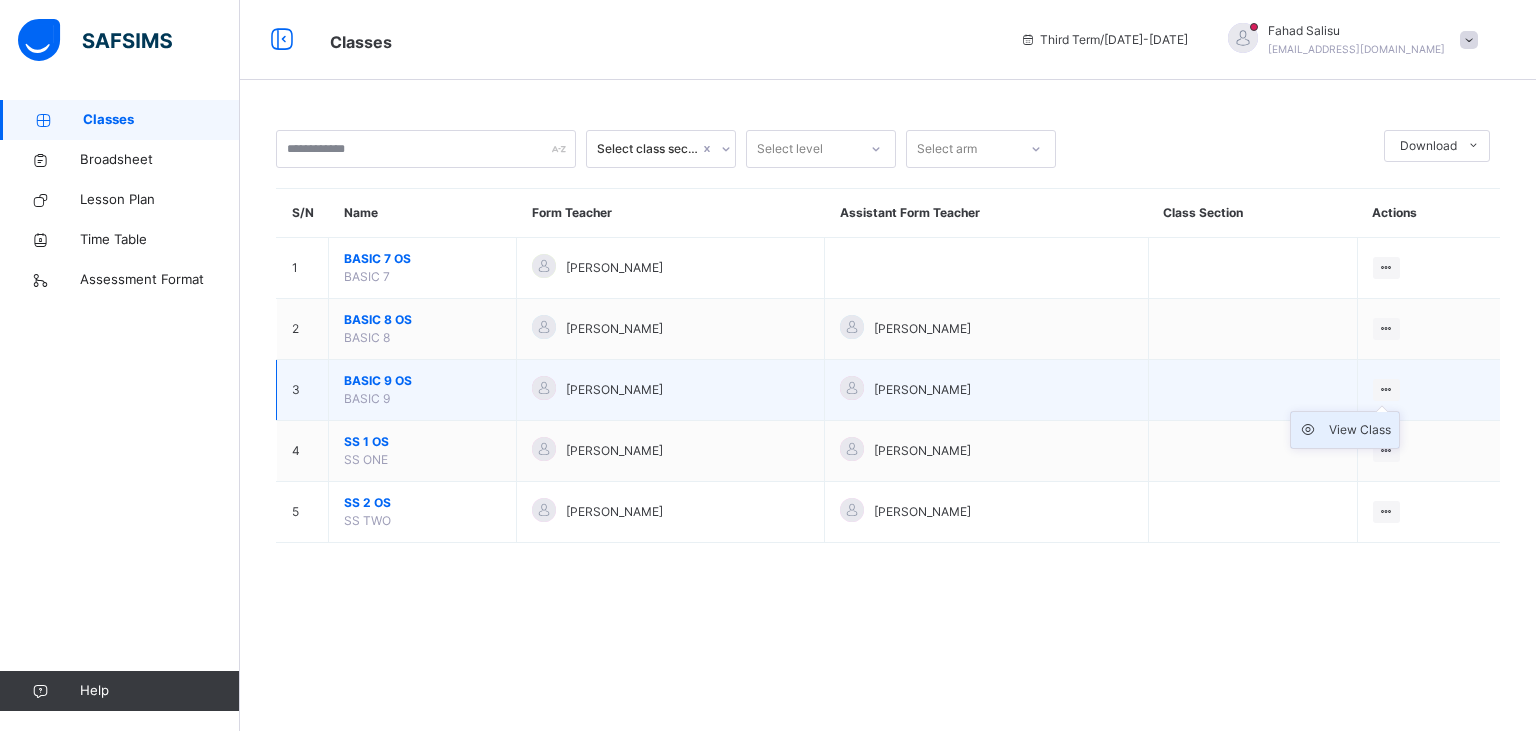 click on "View Class" at bounding box center [1360, 430] 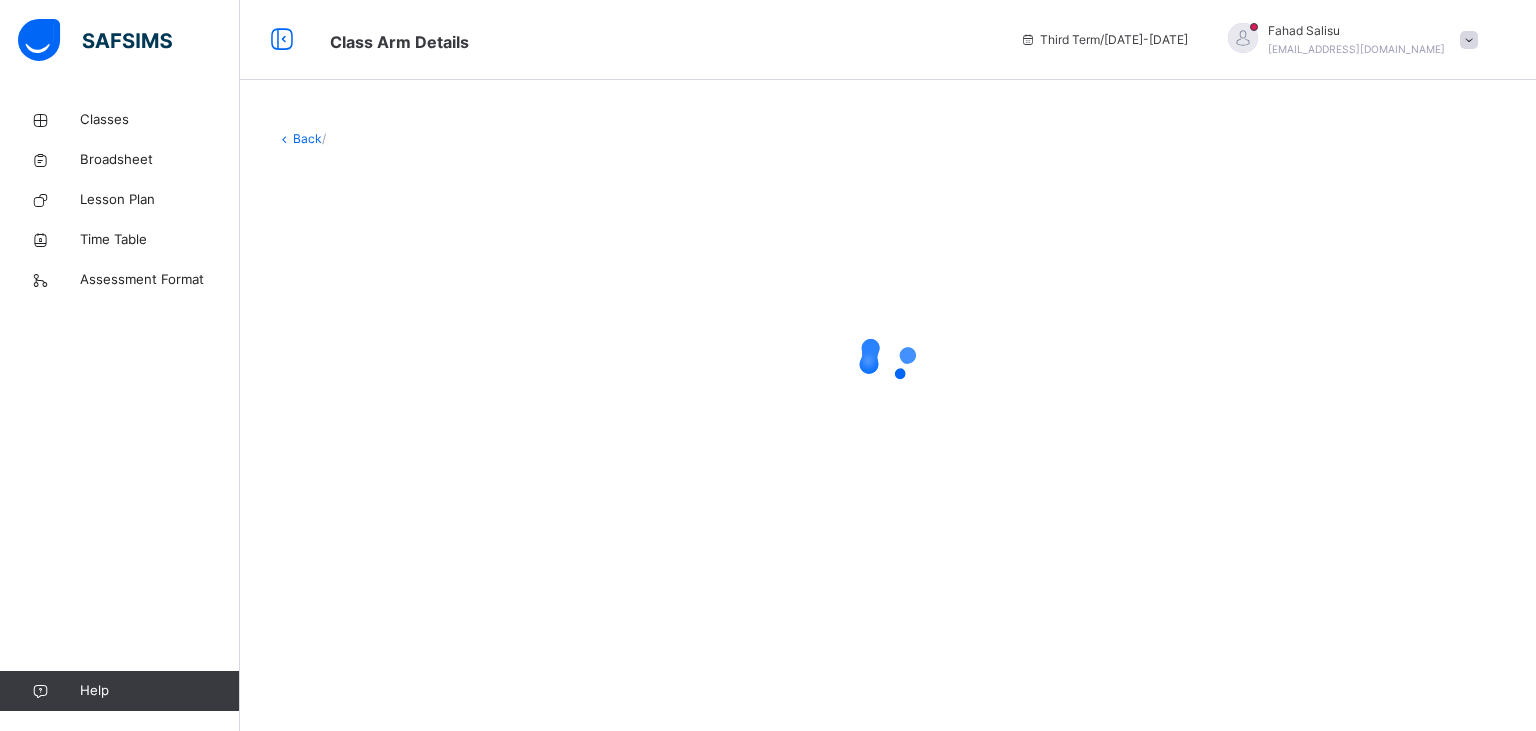 click at bounding box center [888, 358] 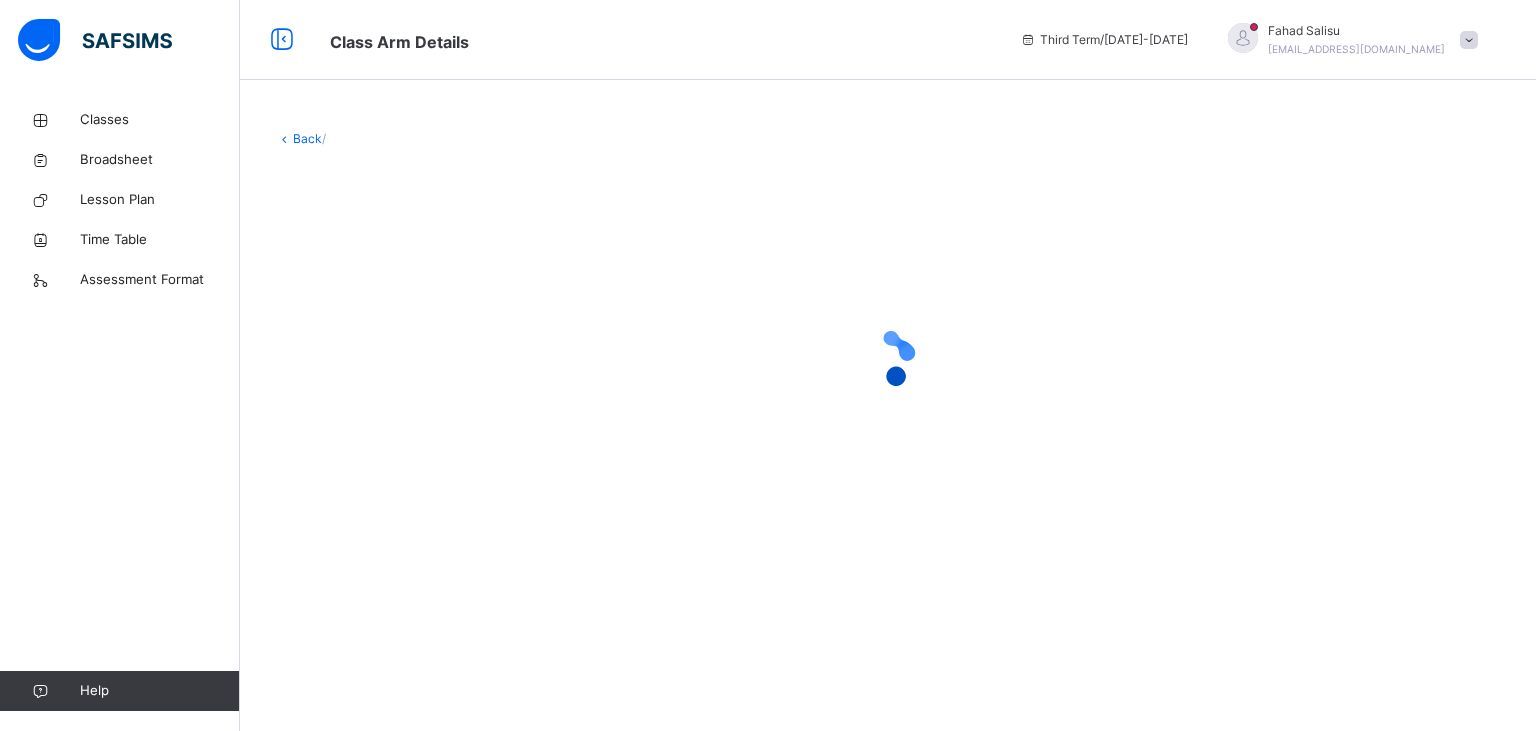 click on "Back  /" at bounding box center [888, 365] 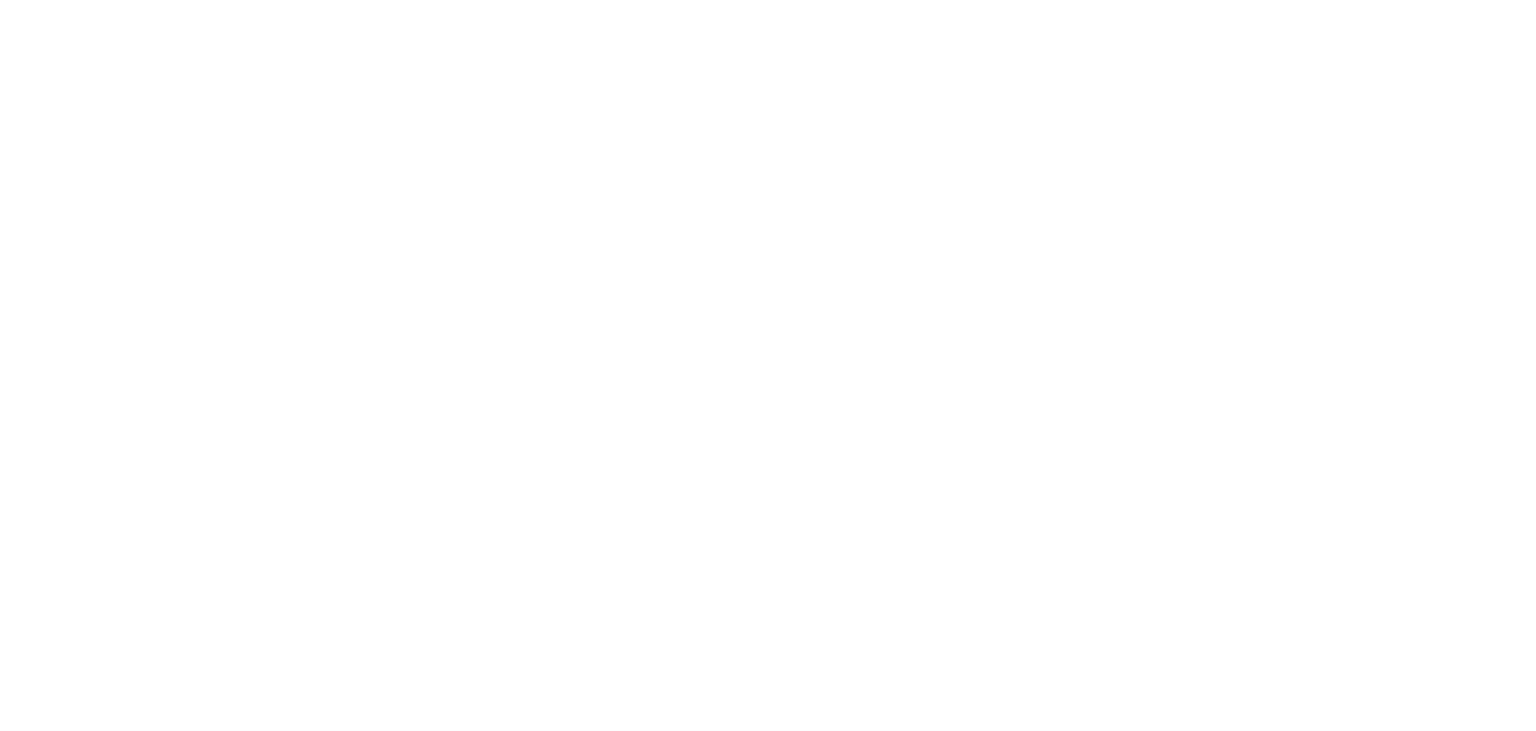 drag, startPoint x: 1330, startPoint y: 679, endPoint x: 1330, endPoint y: 642, distance: 37 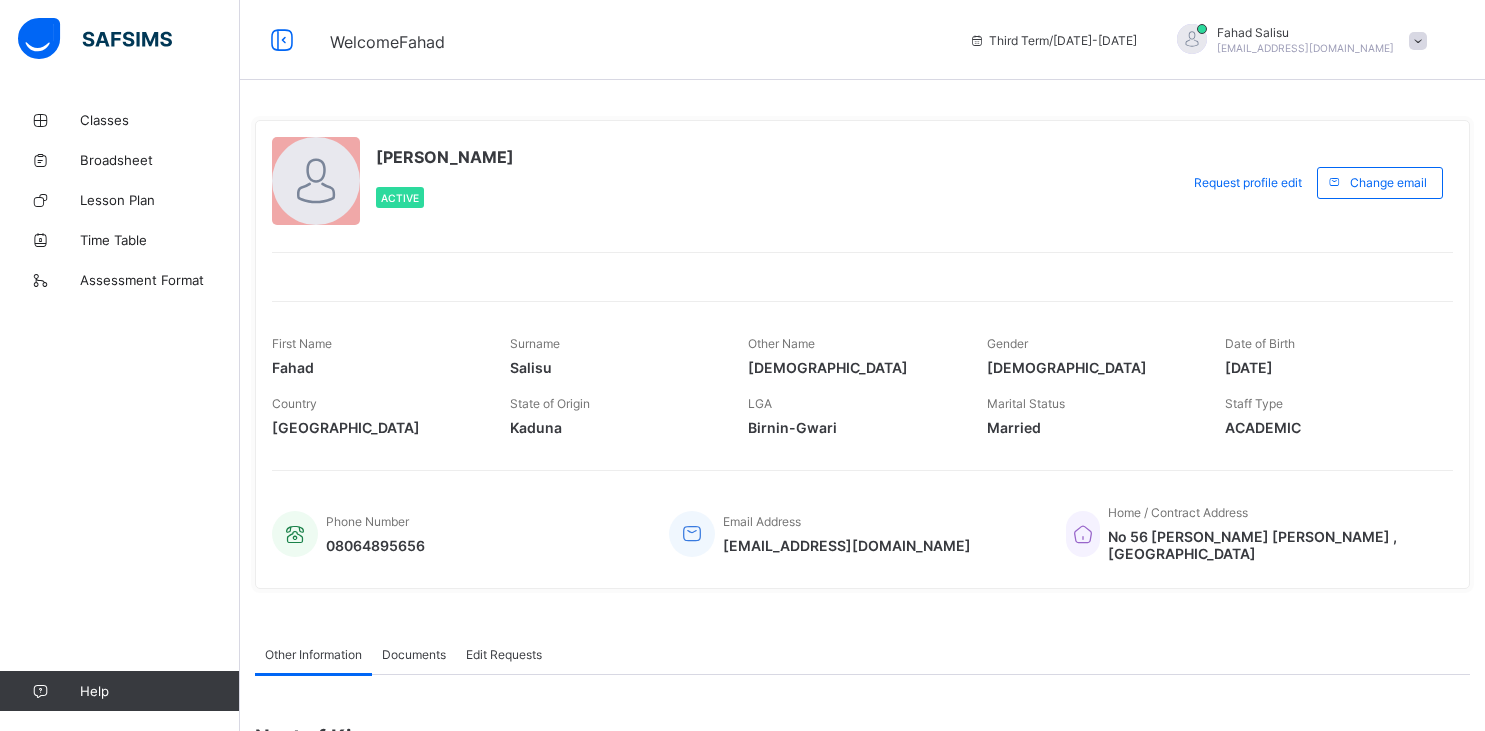 scroll, scrollTop: 0, scrollLeft: 0, axis: both 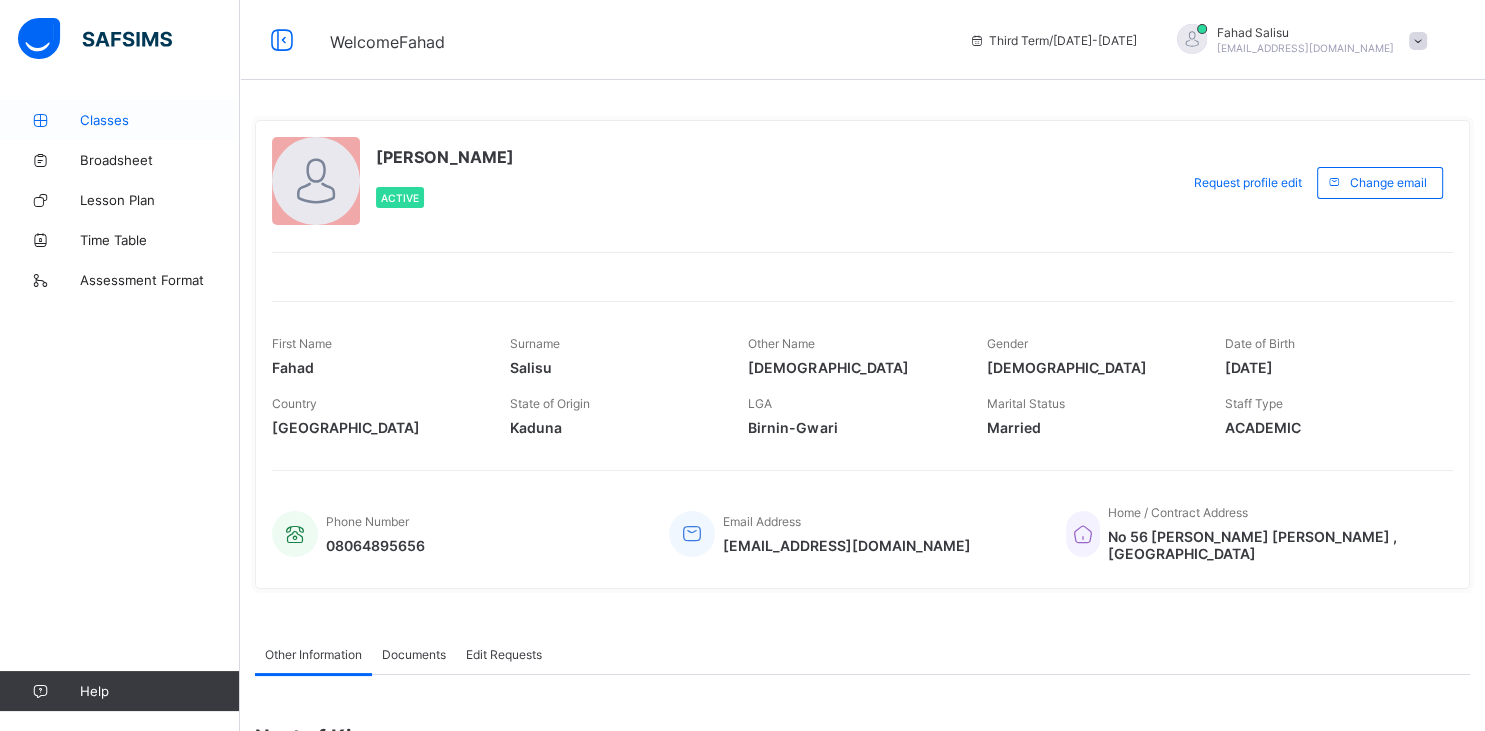 click on "Classes" at bounding box center [160, 120] 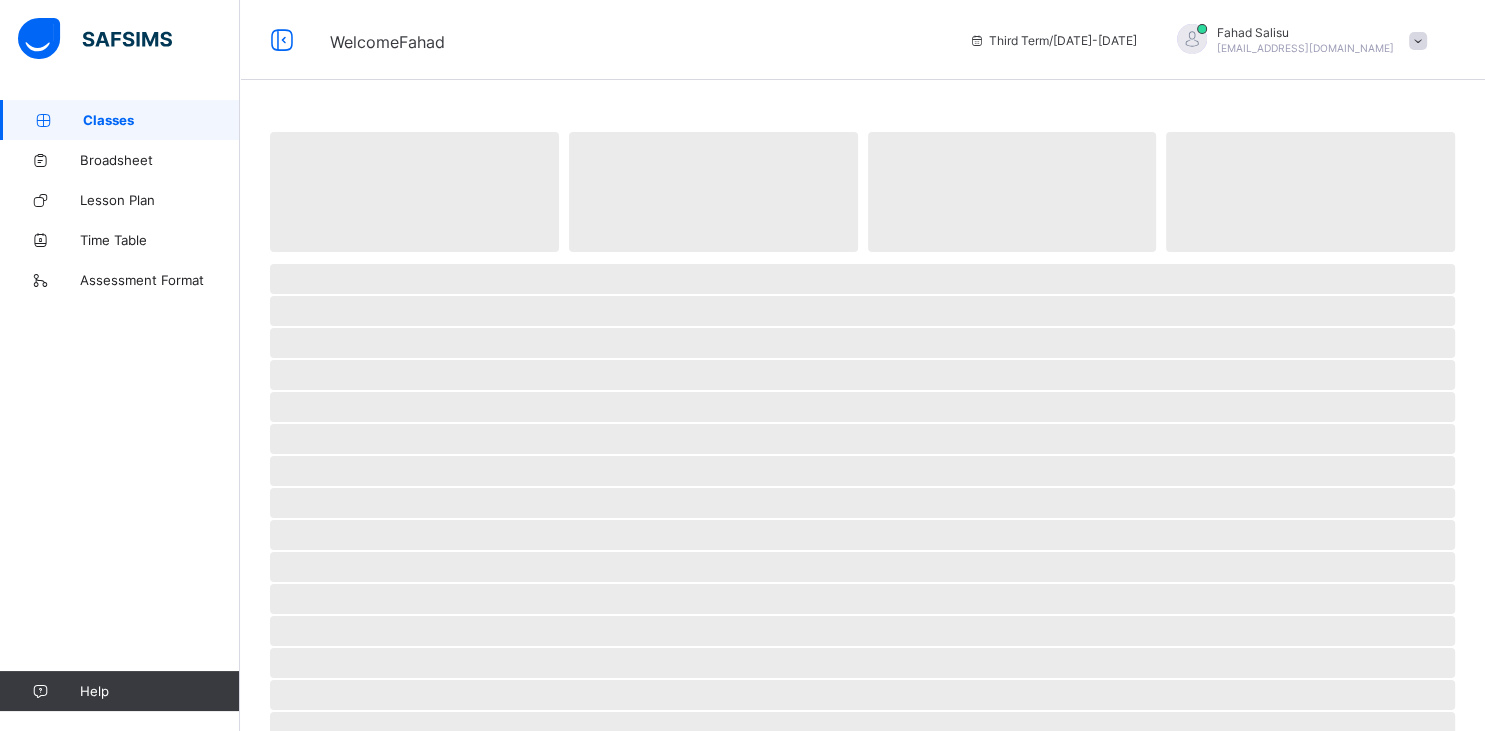 click on "Classes" at bounding box center [161, 120] 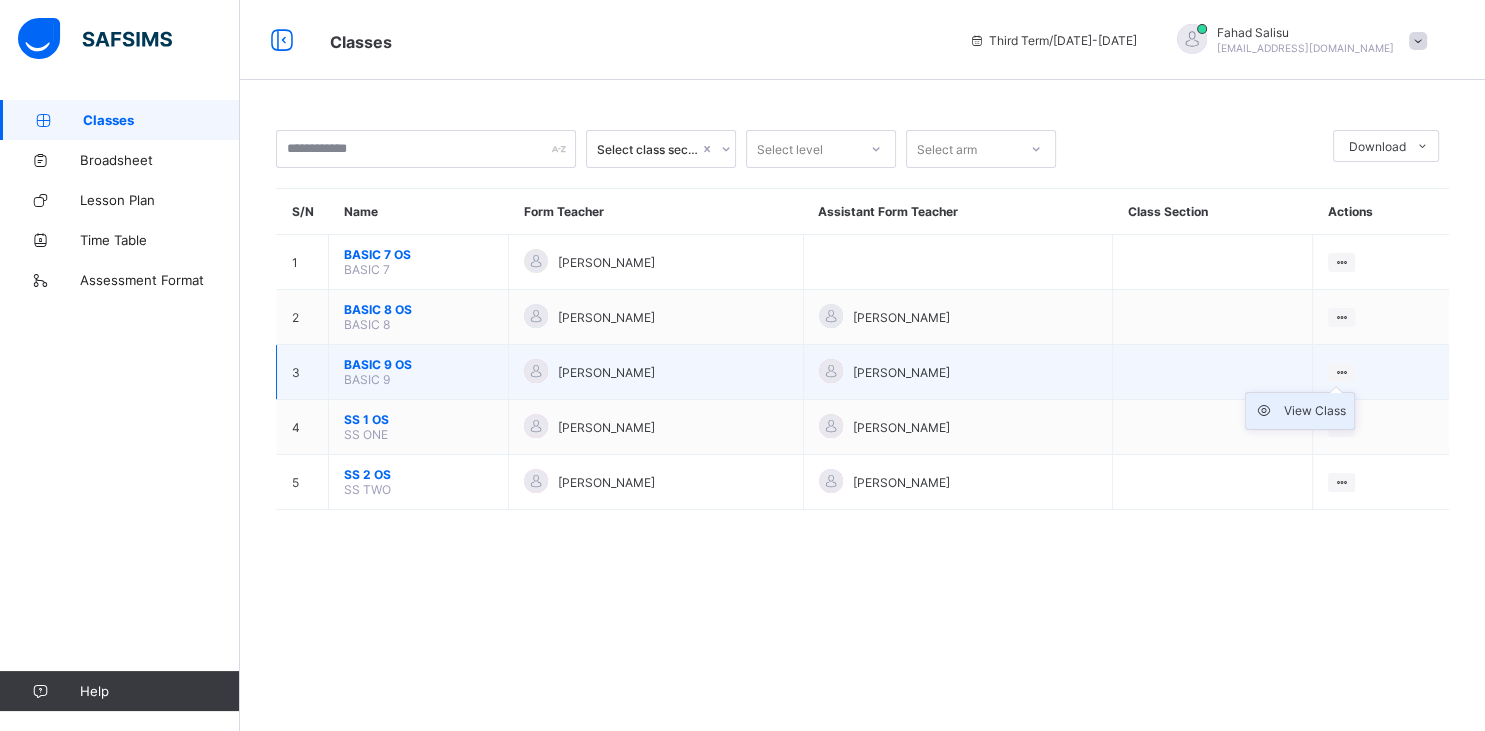 click on "View Class" at bounding box center (1300, 411) 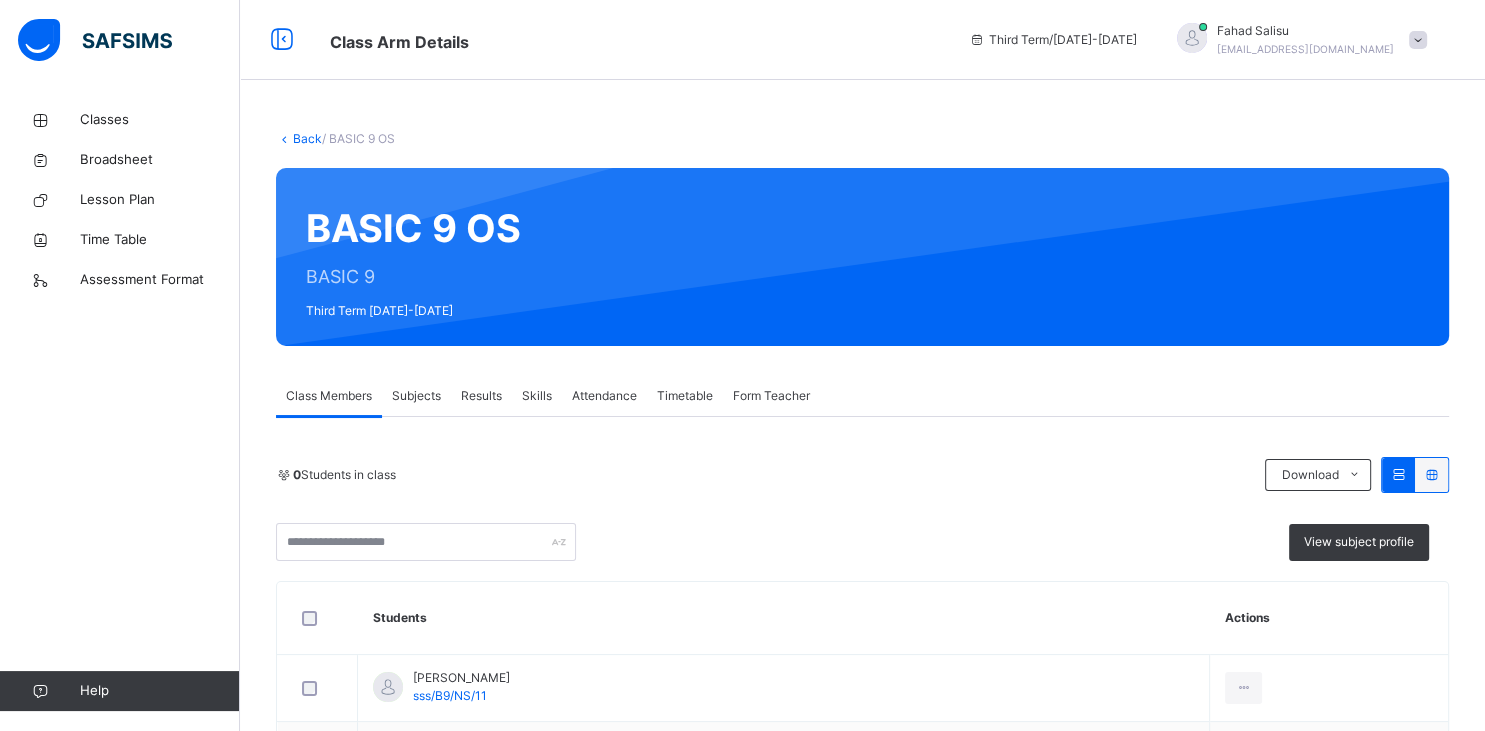 click on "Class Members Subjects Results Skills Attendance Timetable Form Teacher" at bounding box center (862, 396) 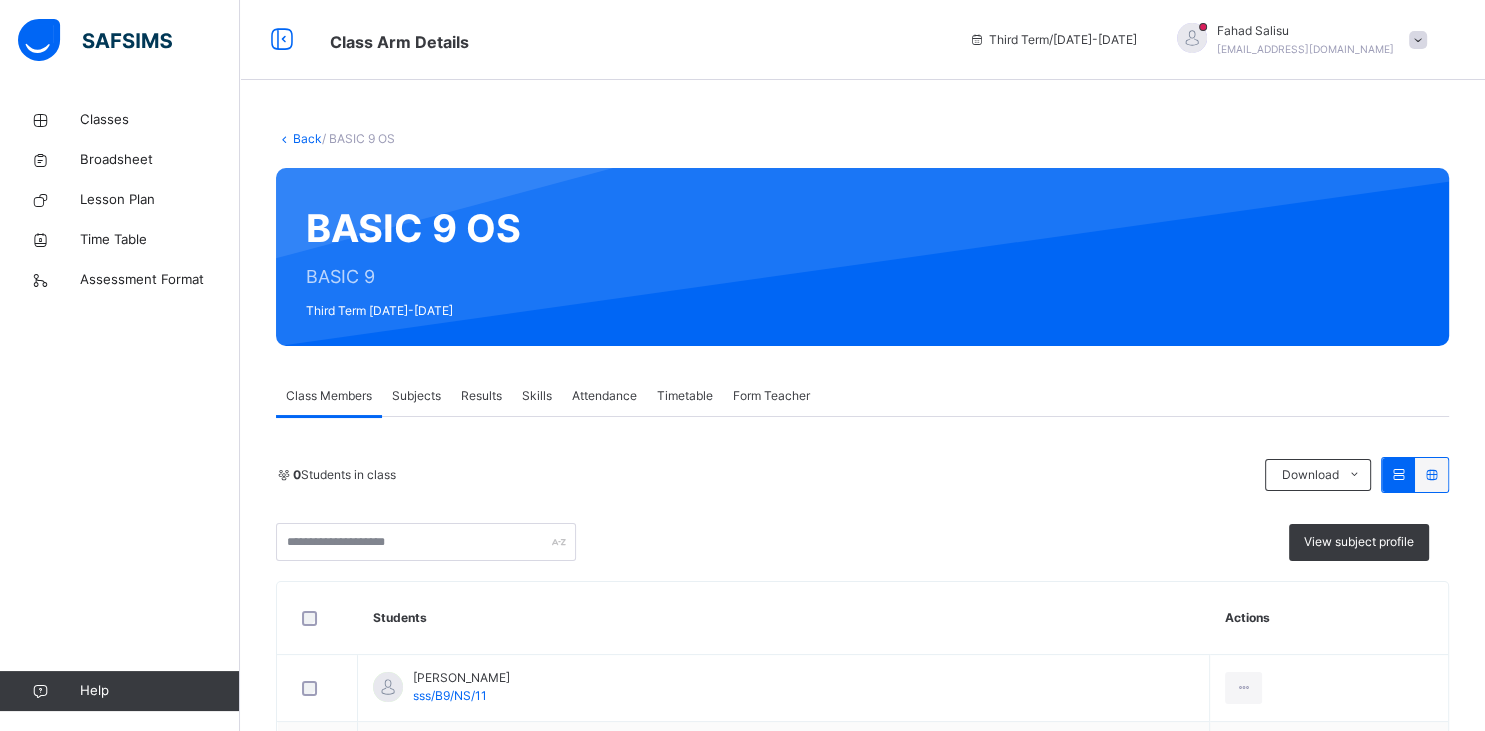 click on "Class Members Subjects Results Skills Attendance Timetable Form Teacher" at bounding box center (862, 396) 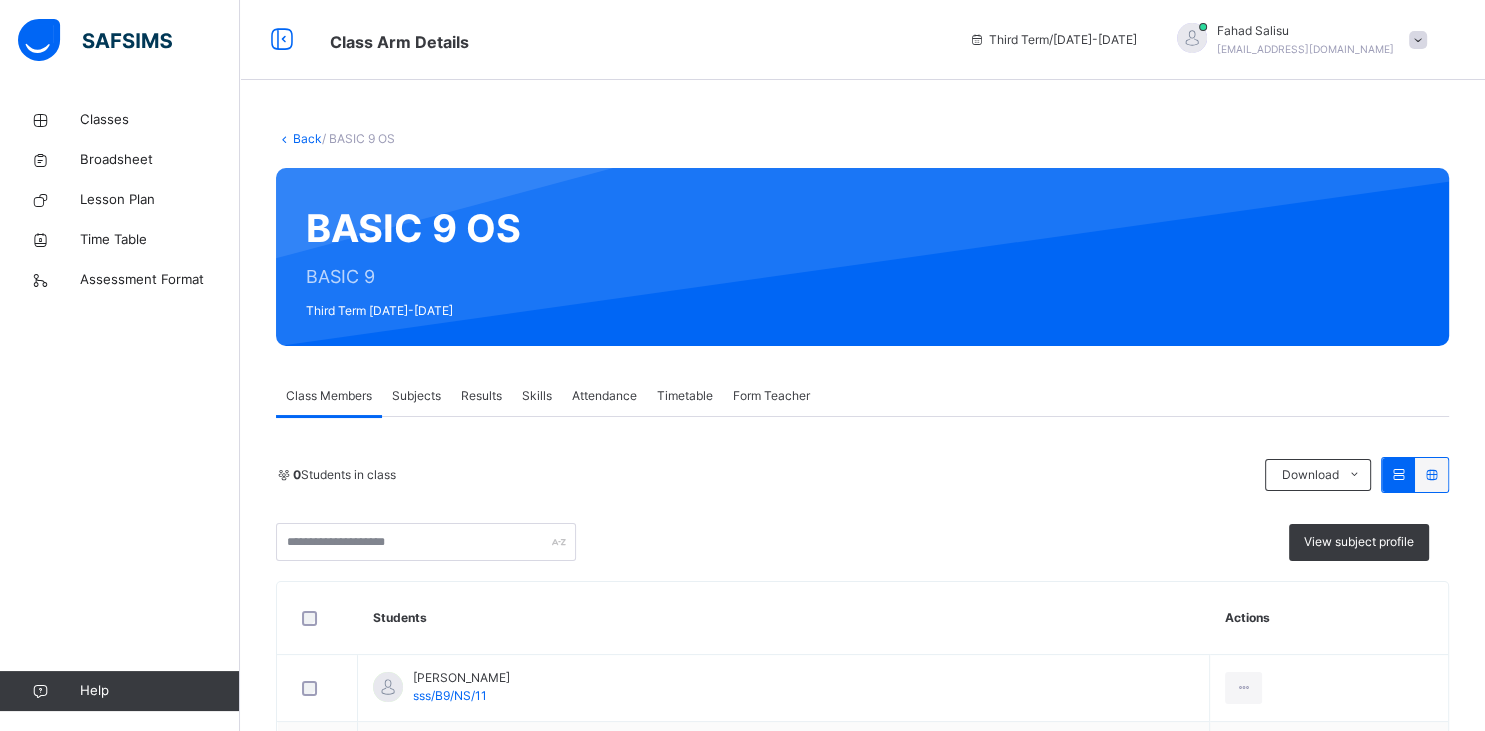 click on "Classes Broadsheet Lesson Plan Time Table Assessment Format   Help" at bounding box center (120, 405) 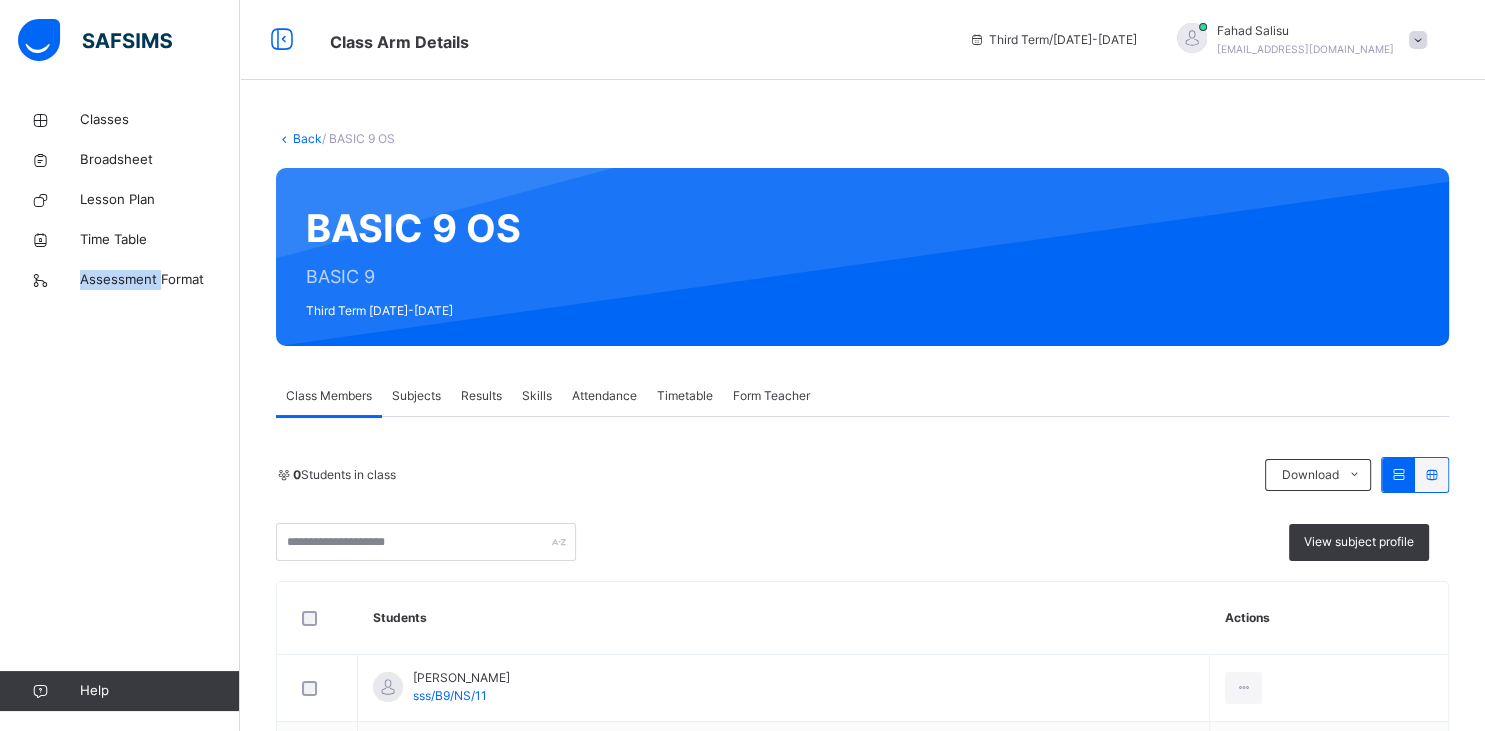 click on "Classes Broadsheet Lesson Plan Time Table Assessment Format   Help" at bounding box center (120, 405) 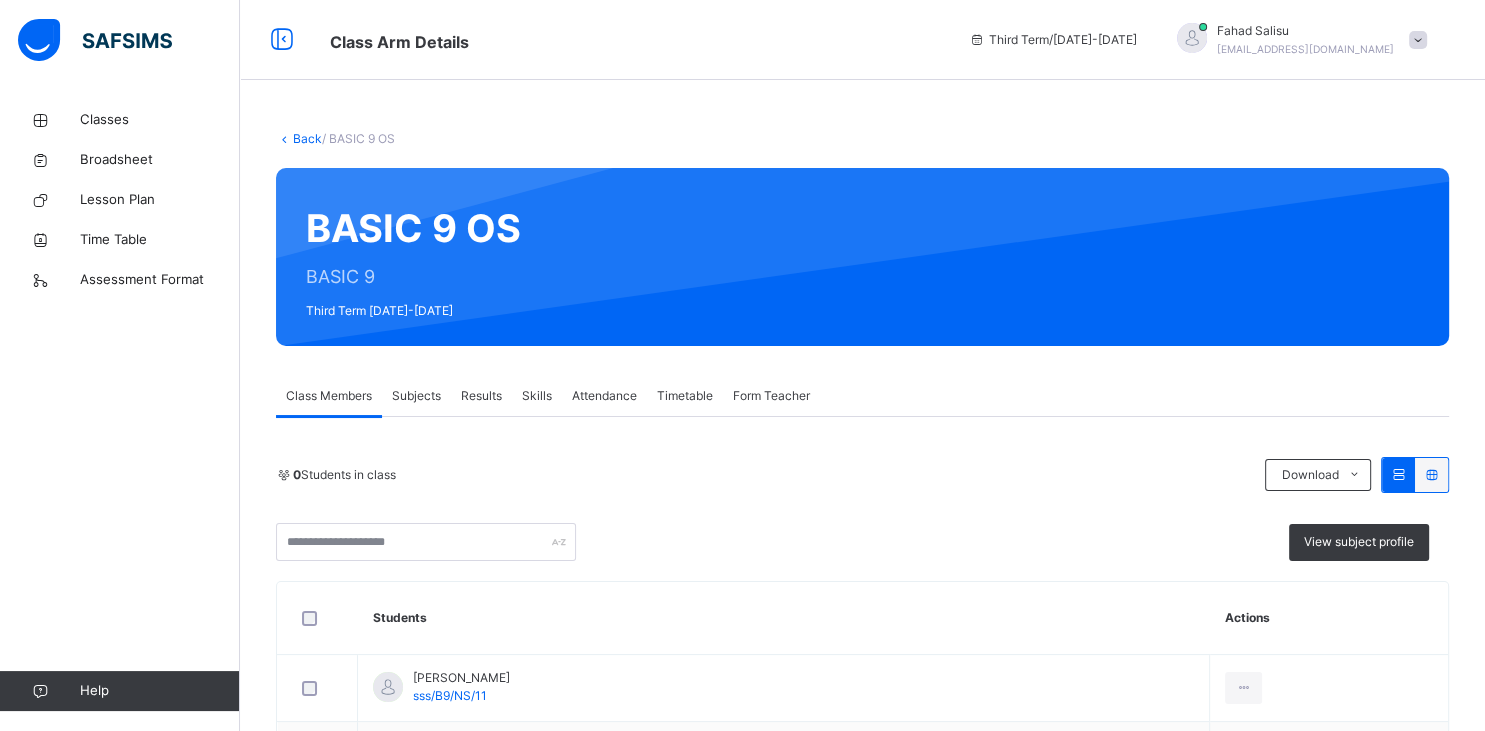 click on "Subjects" at bounding box center [416, 396] 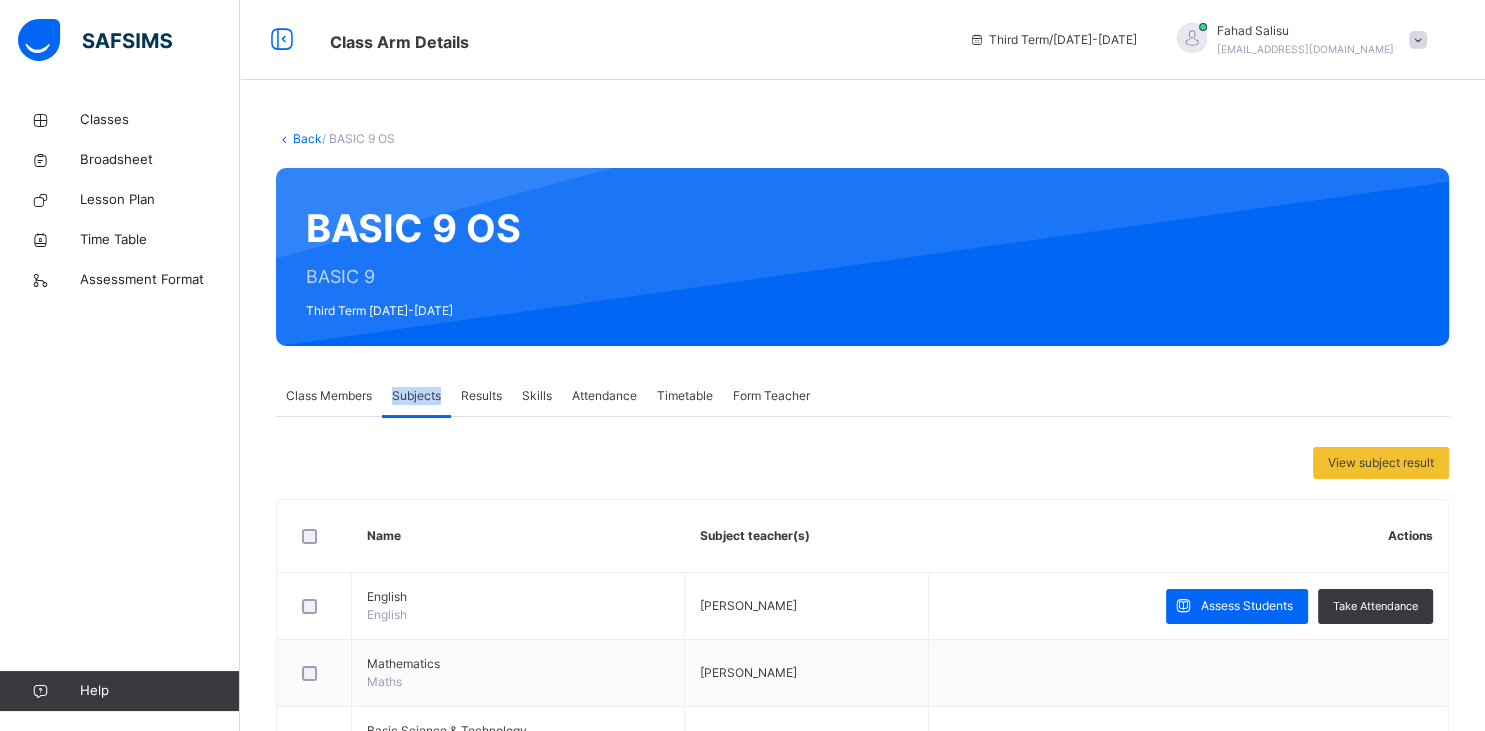 click on "Subjects" at bounding box center [416, 396] 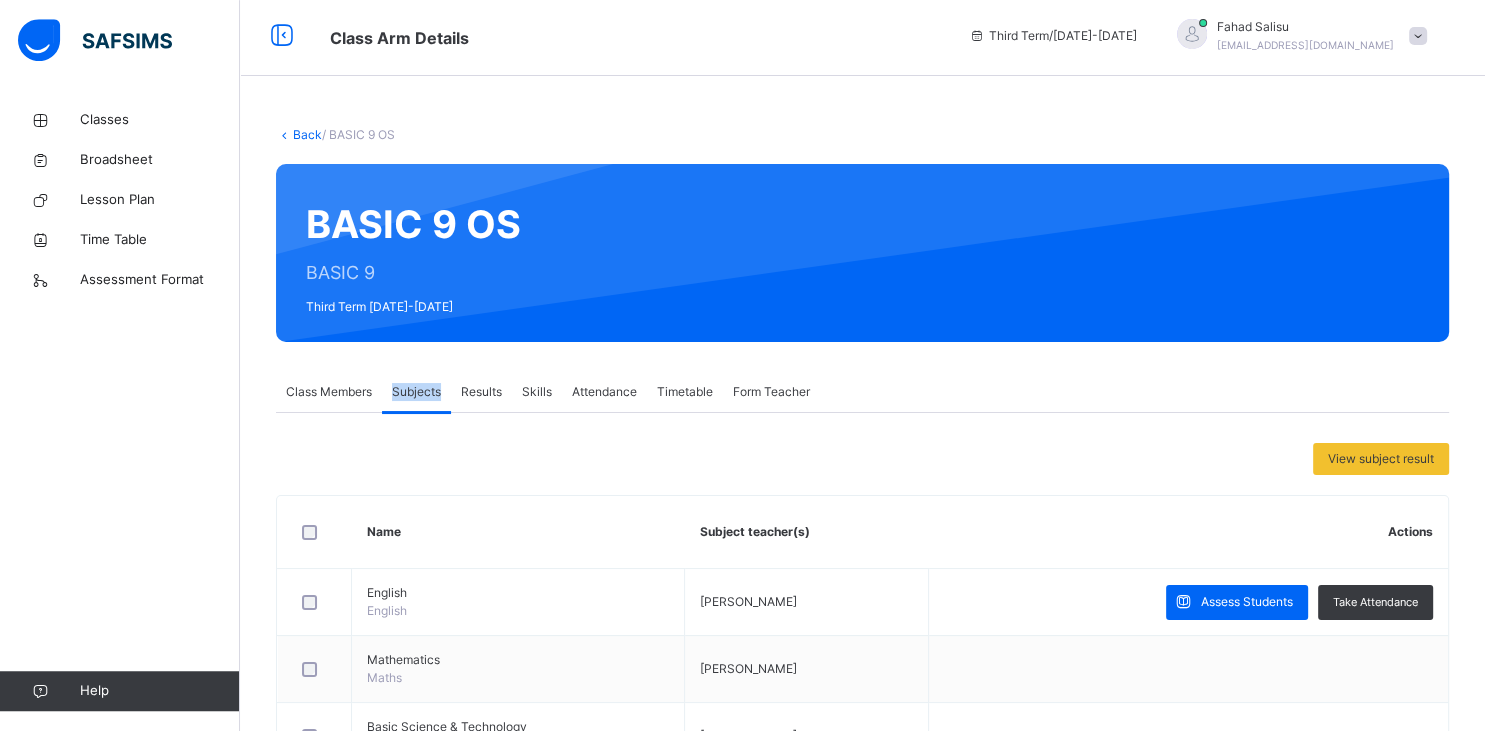 scroll, scrollTop: 0, scrollLeft: 0, axis: both 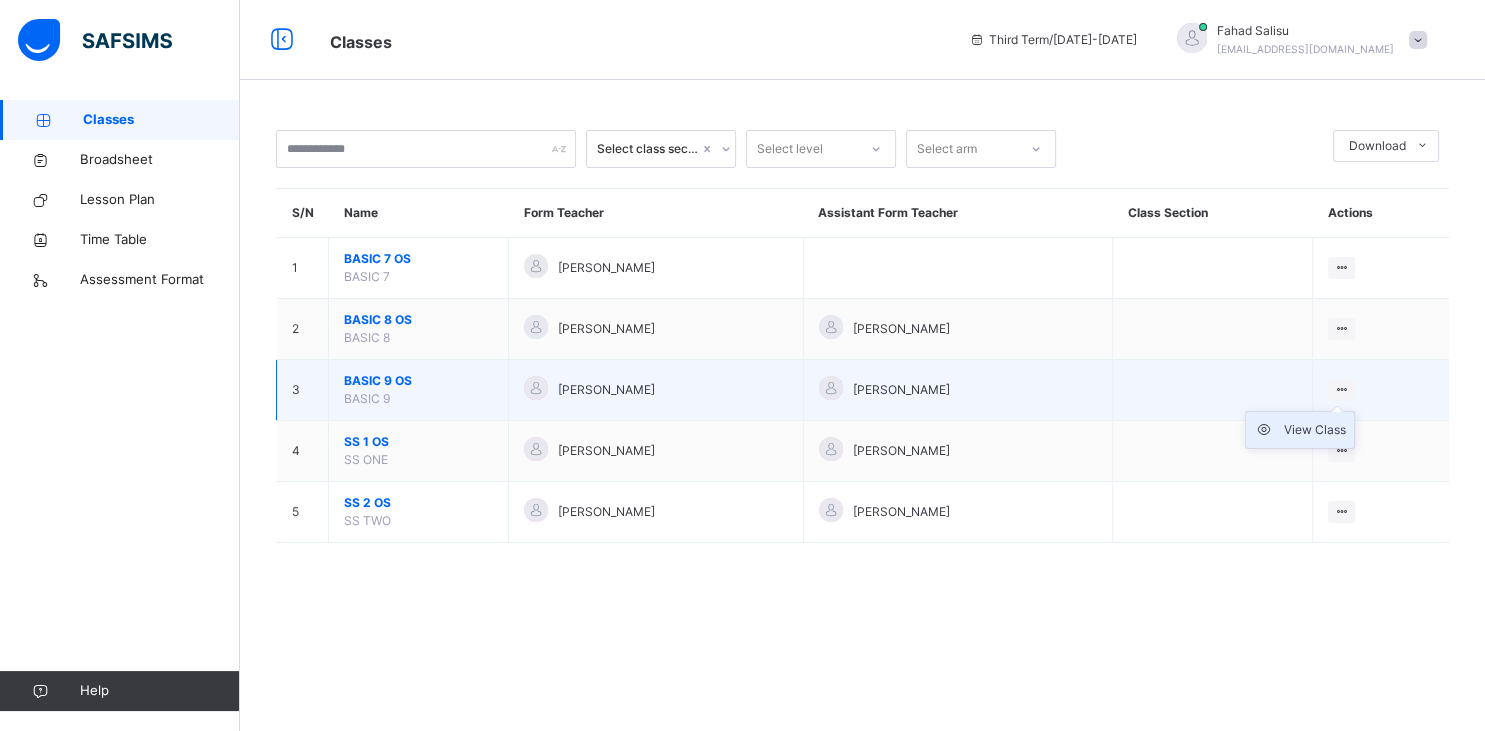 click on "View Class" at bounding box center [1315, 430] 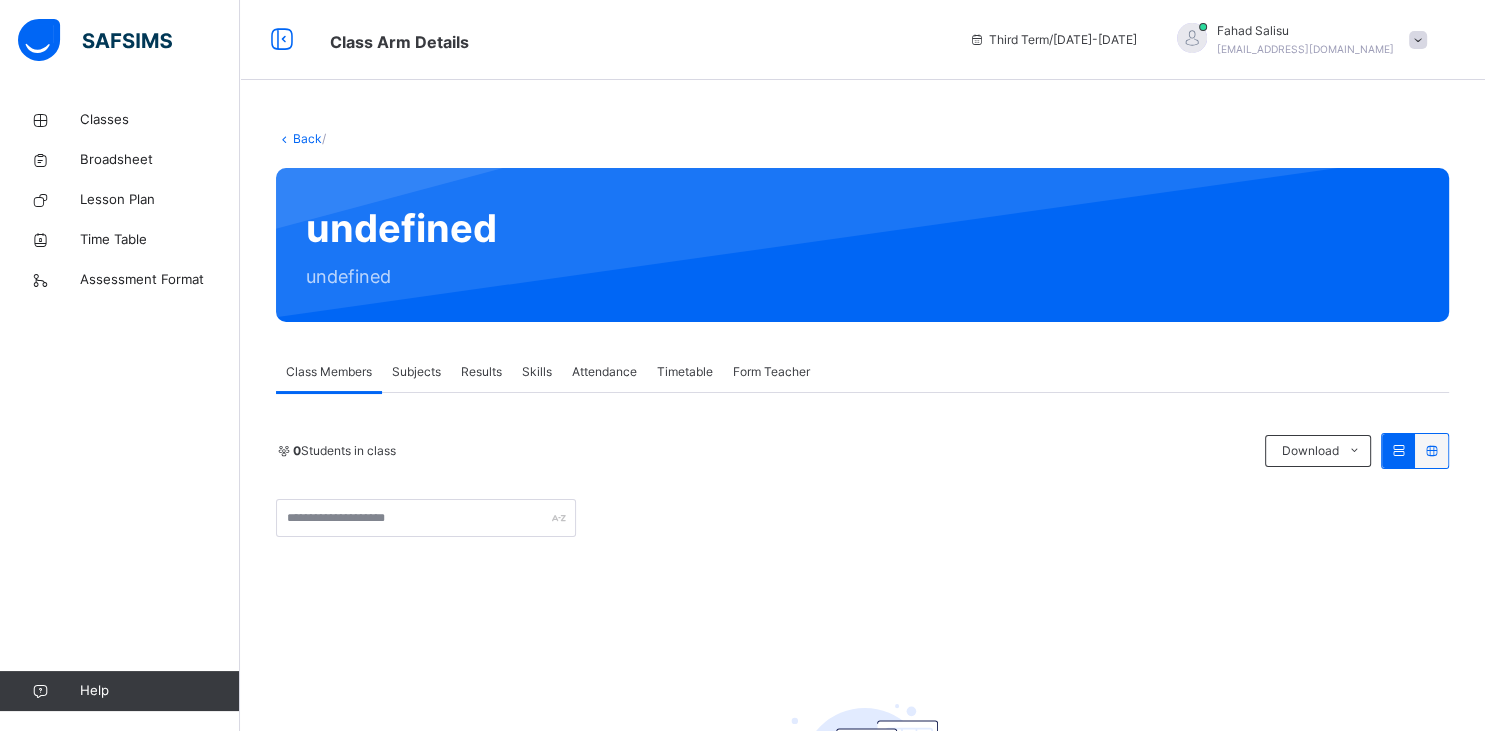 click at bounding box center [284, 138] 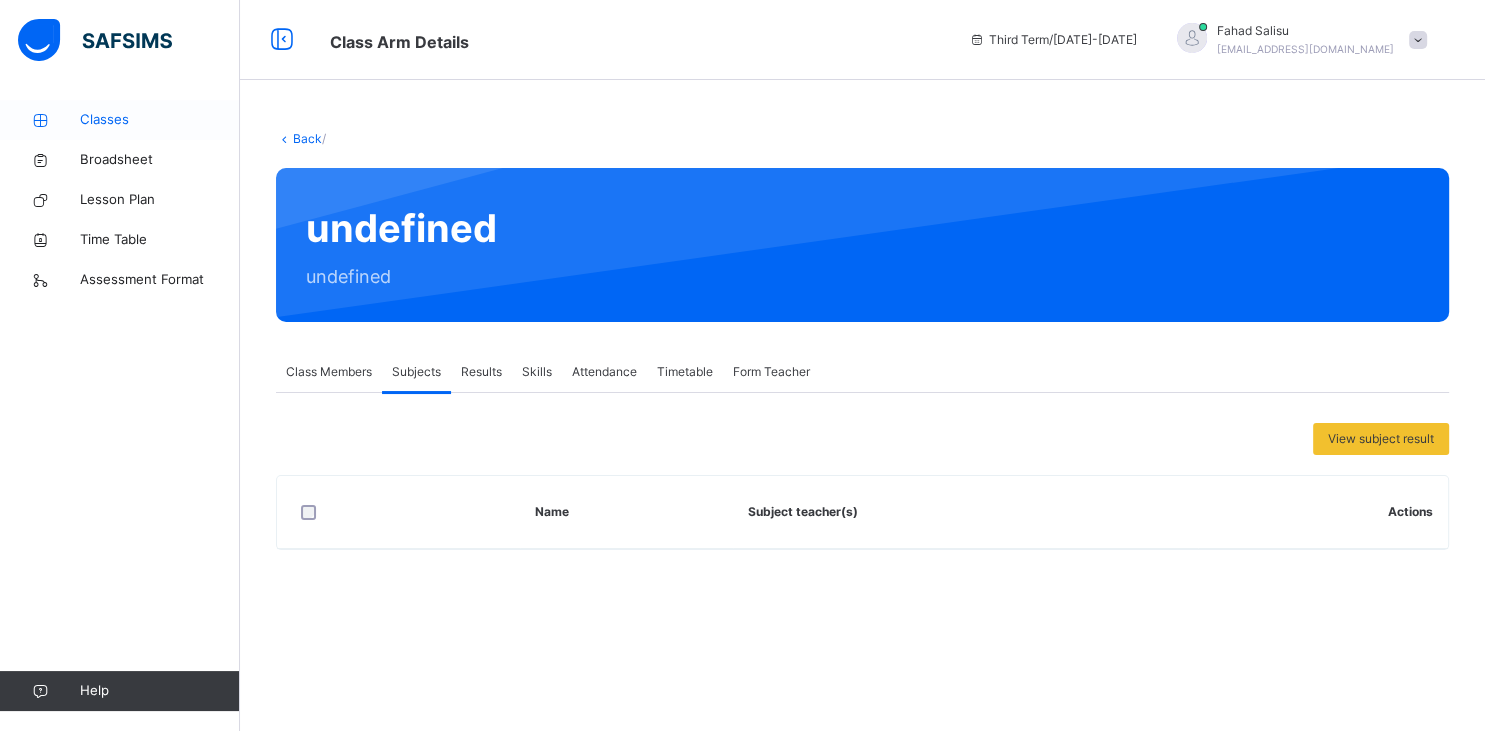 click on "Classes" at bounding box center [160, 120] 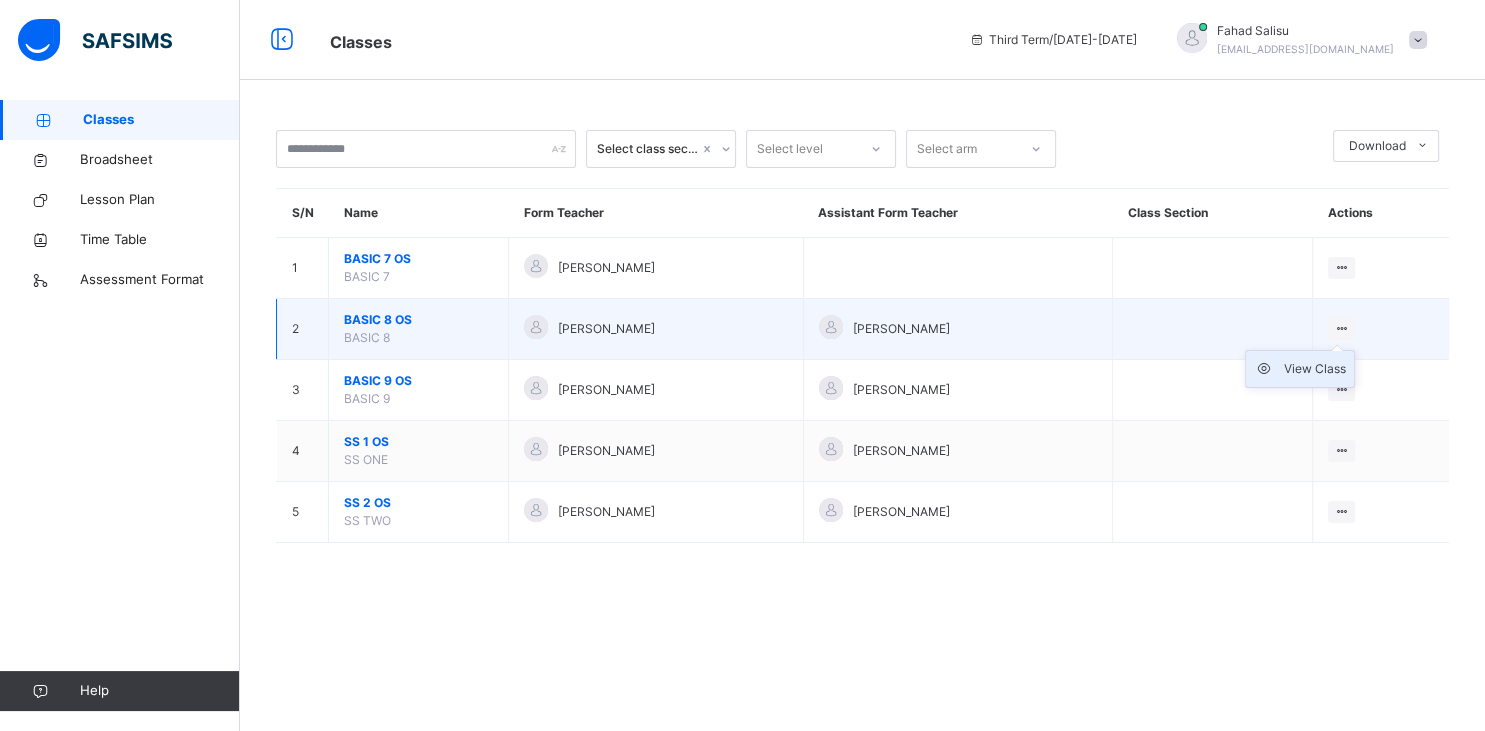 click on "View Class" at bounding box center [1315, 369] 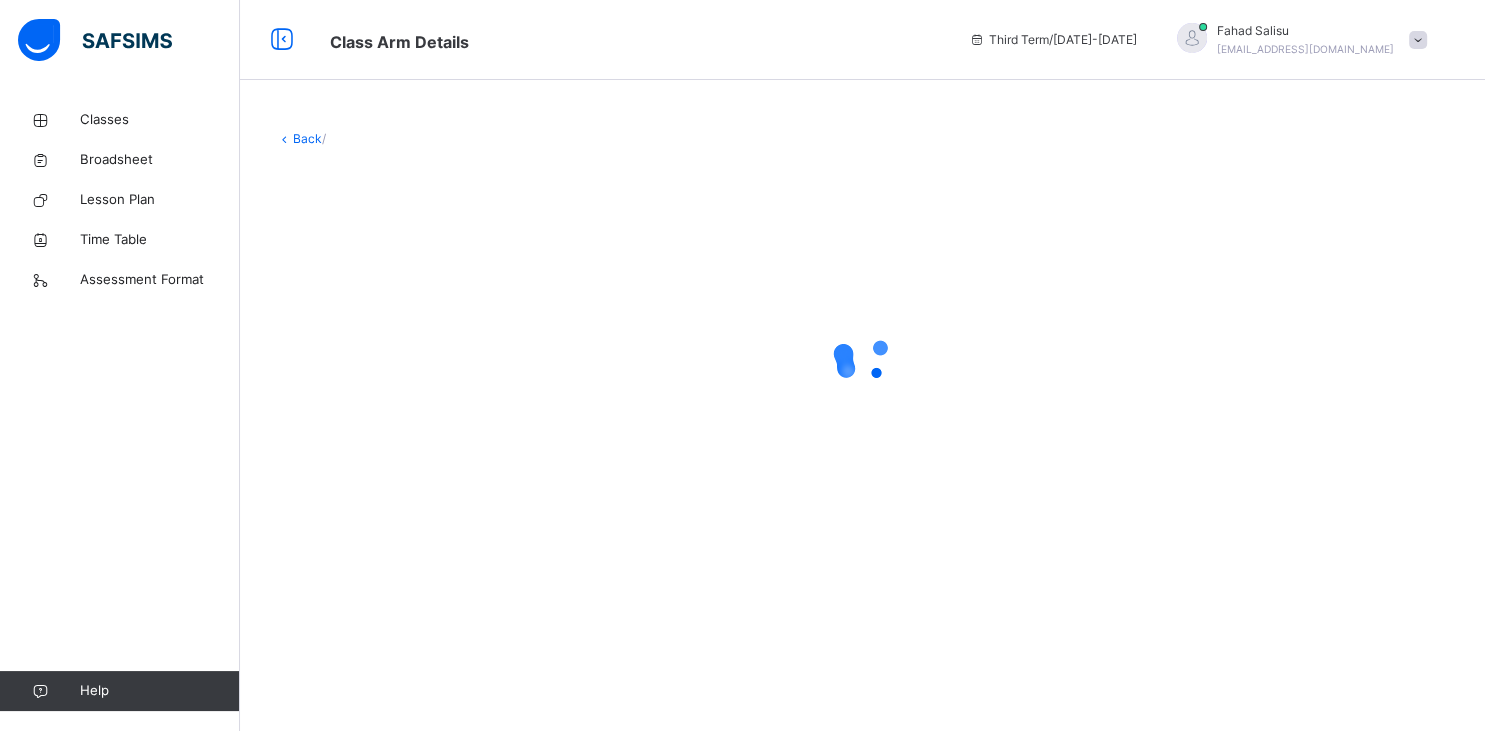 click at bounding box center [862, 358] 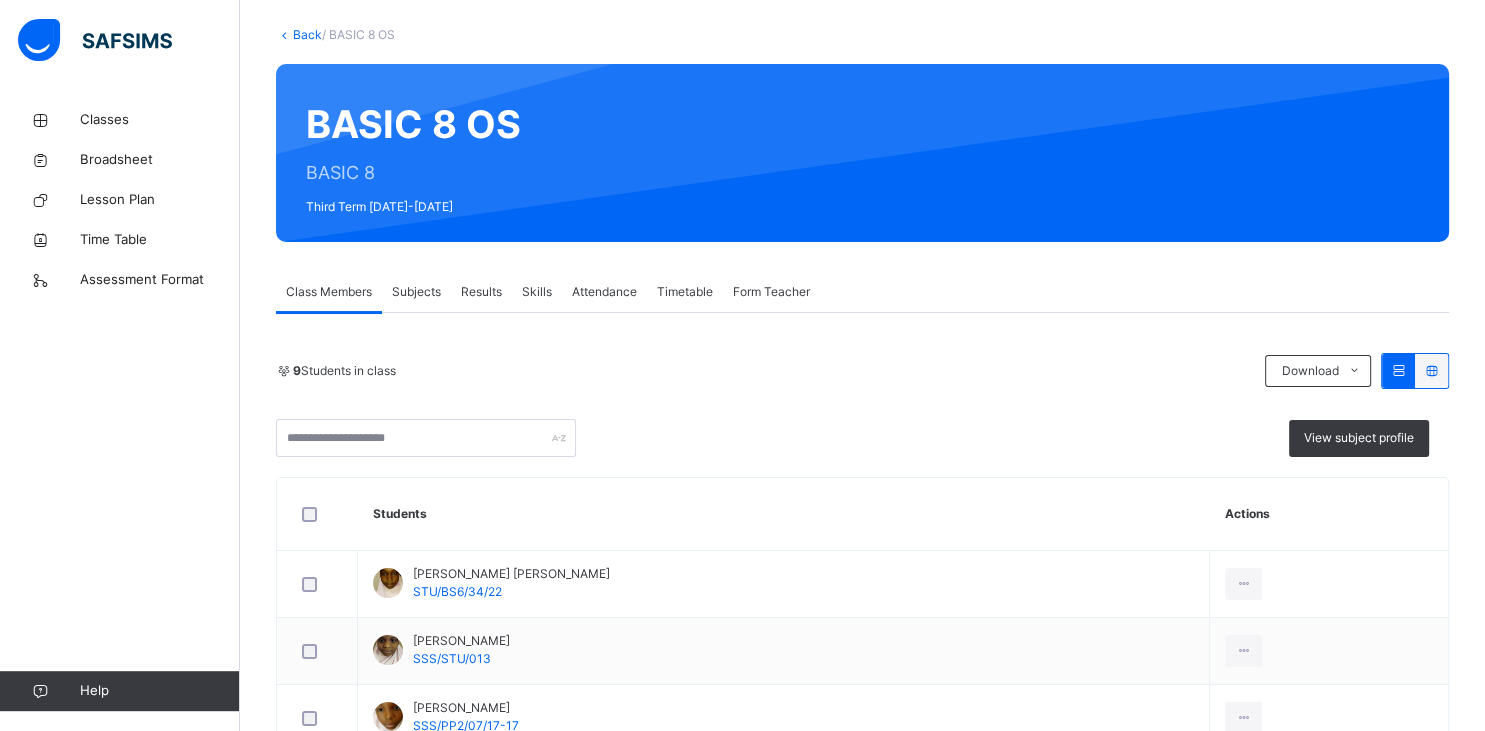 scroll, scrollTop: 158, scrollLeft: 0, axis: vertical 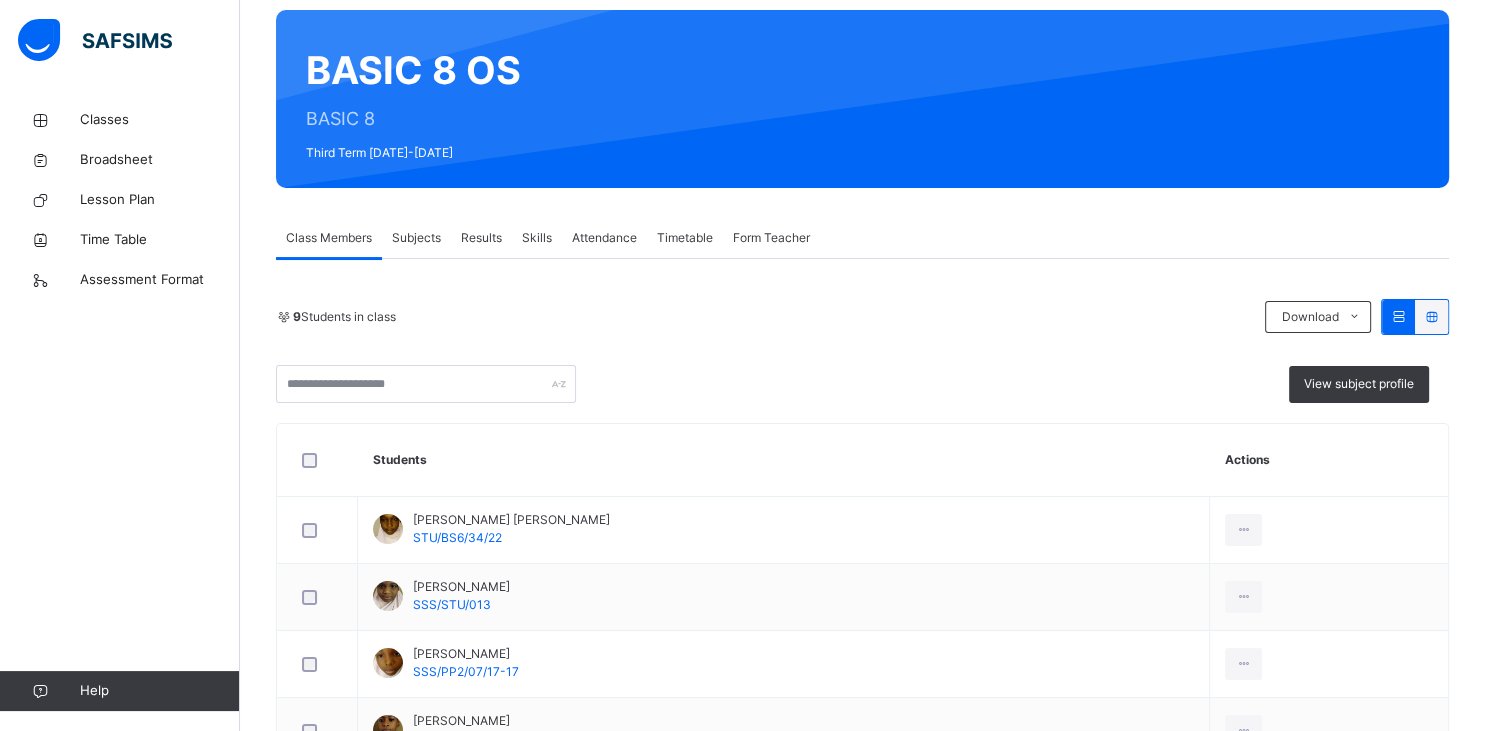 click on "Subjects" at bounding box center [416, 238] 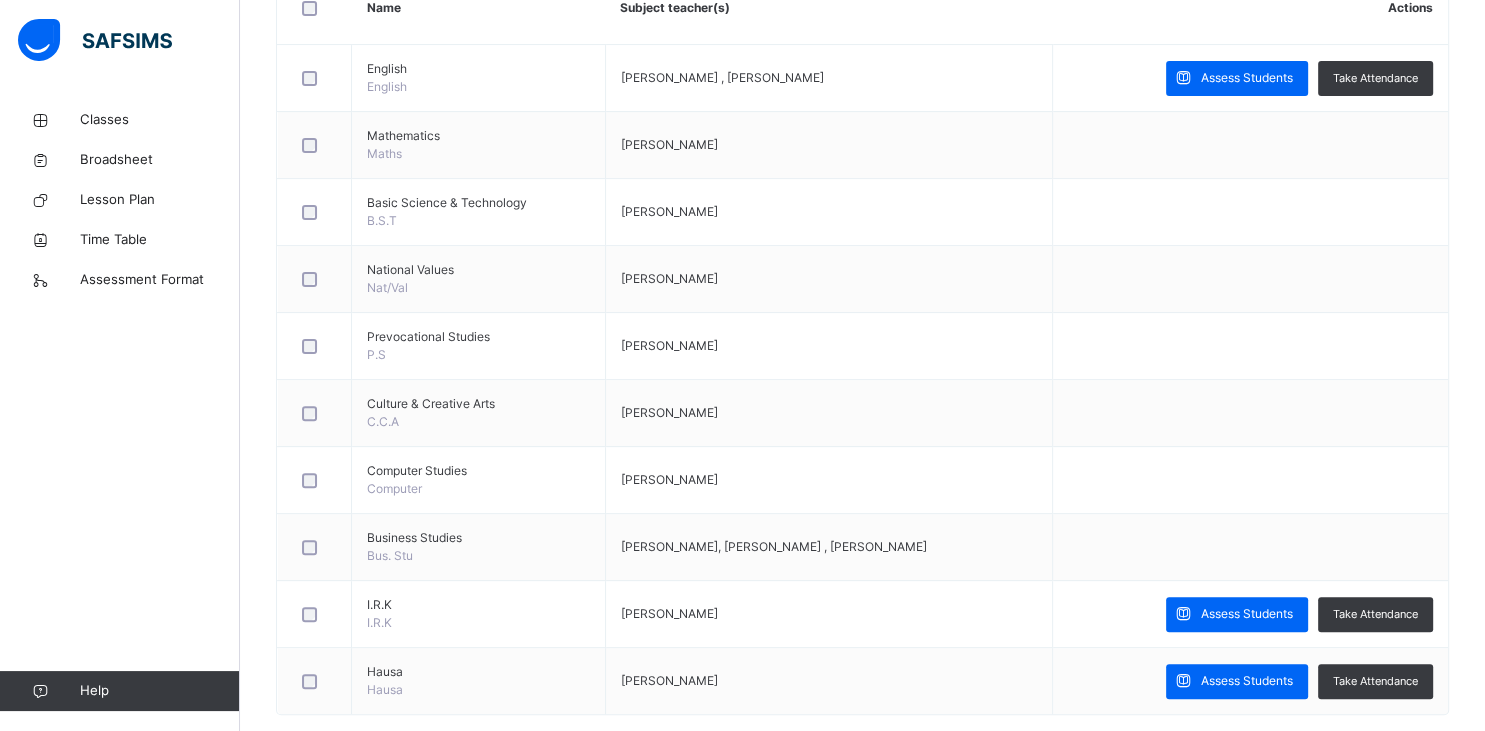 scroll, scrollTop: 559, scrollLeft: 0, axis: vertical 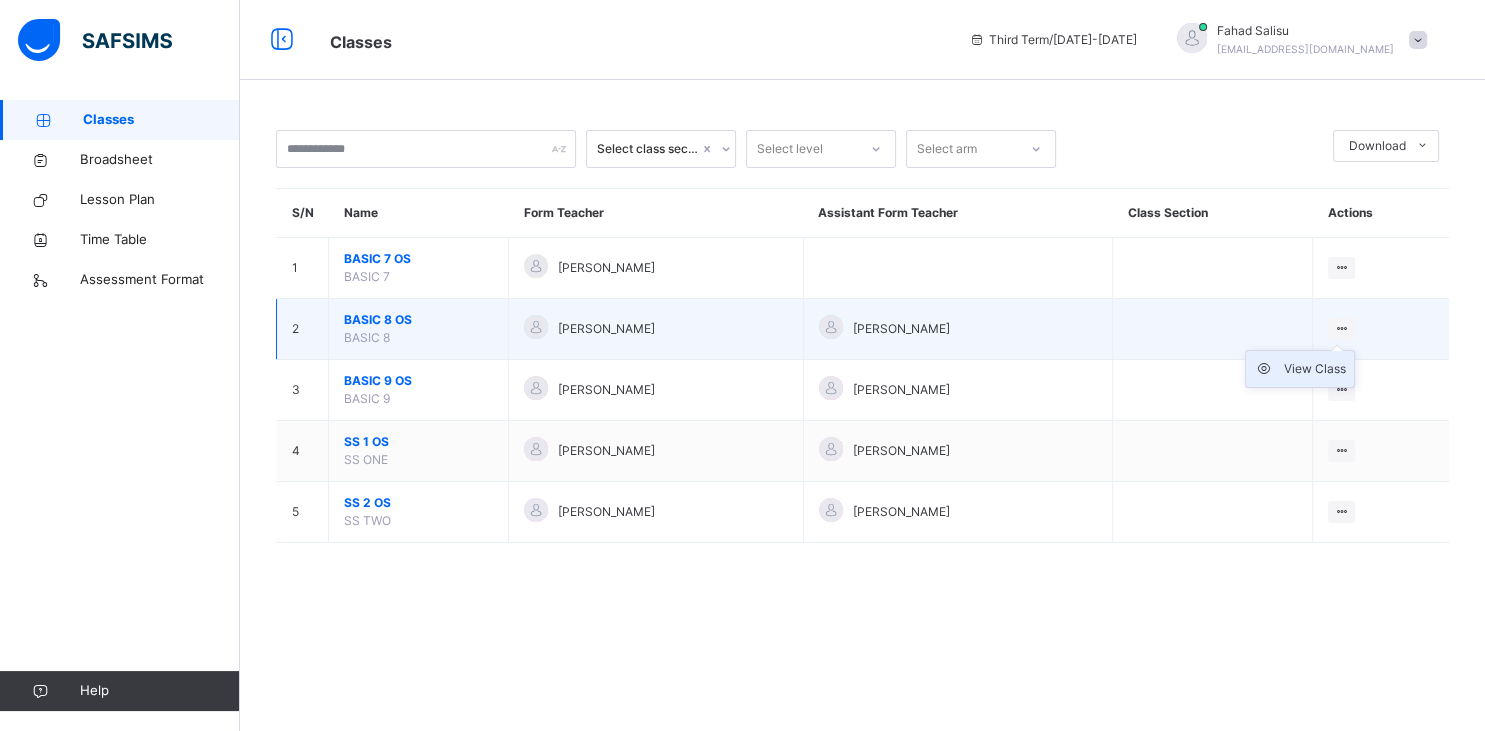click on "View Class" at bounding box center [1300, 369] 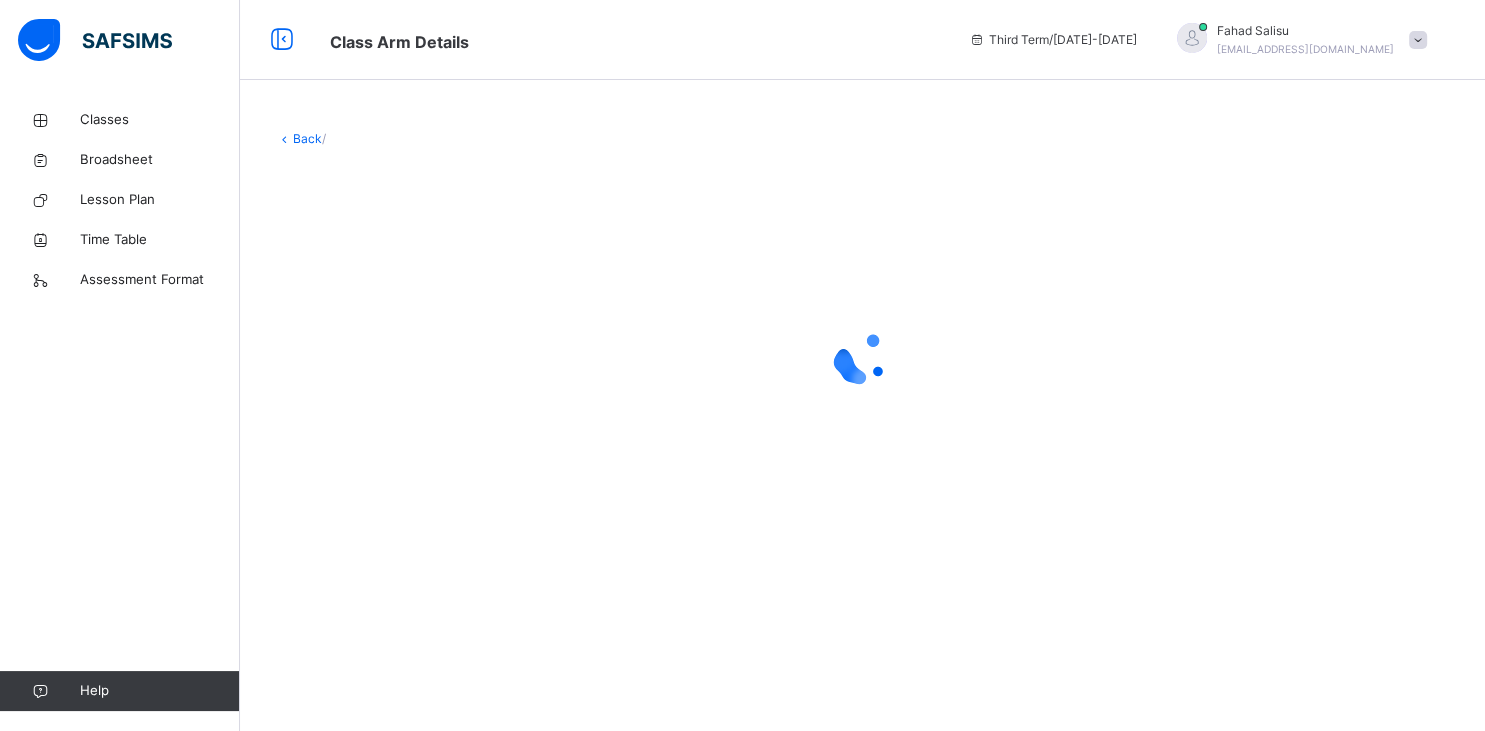 click at bounding box center [862, 358] 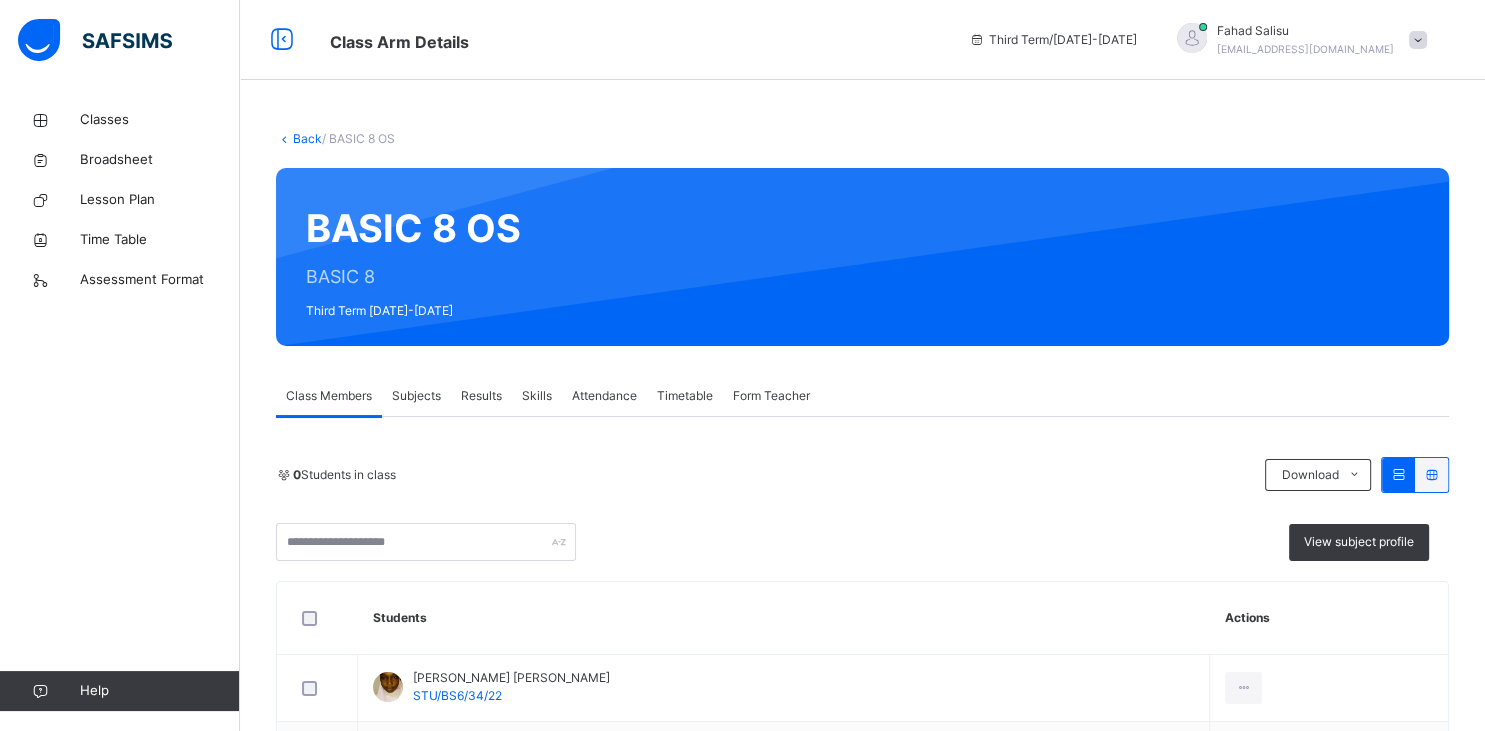 click on "Subjects" at bounding box center [416, 396] 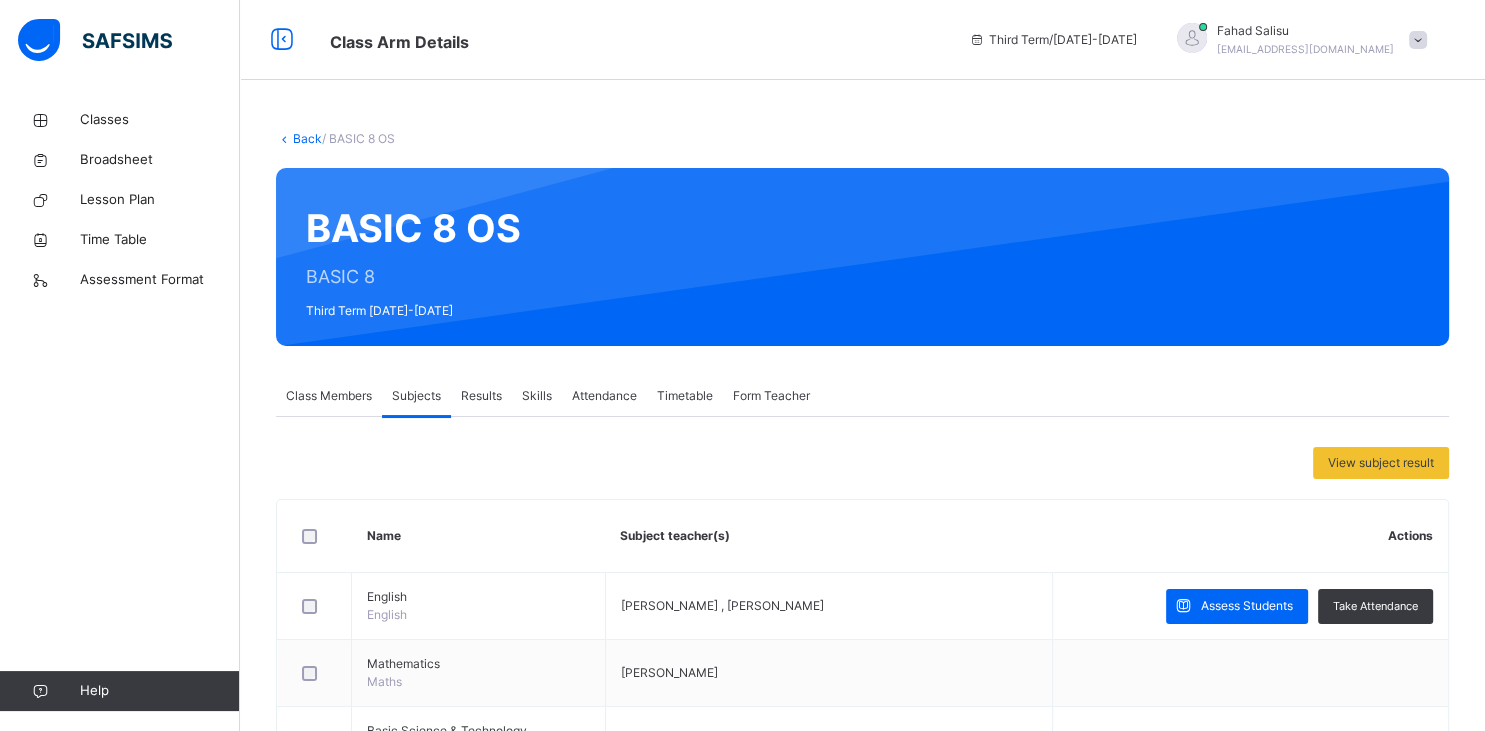 click on "Results" at bounding box center (481, 396) 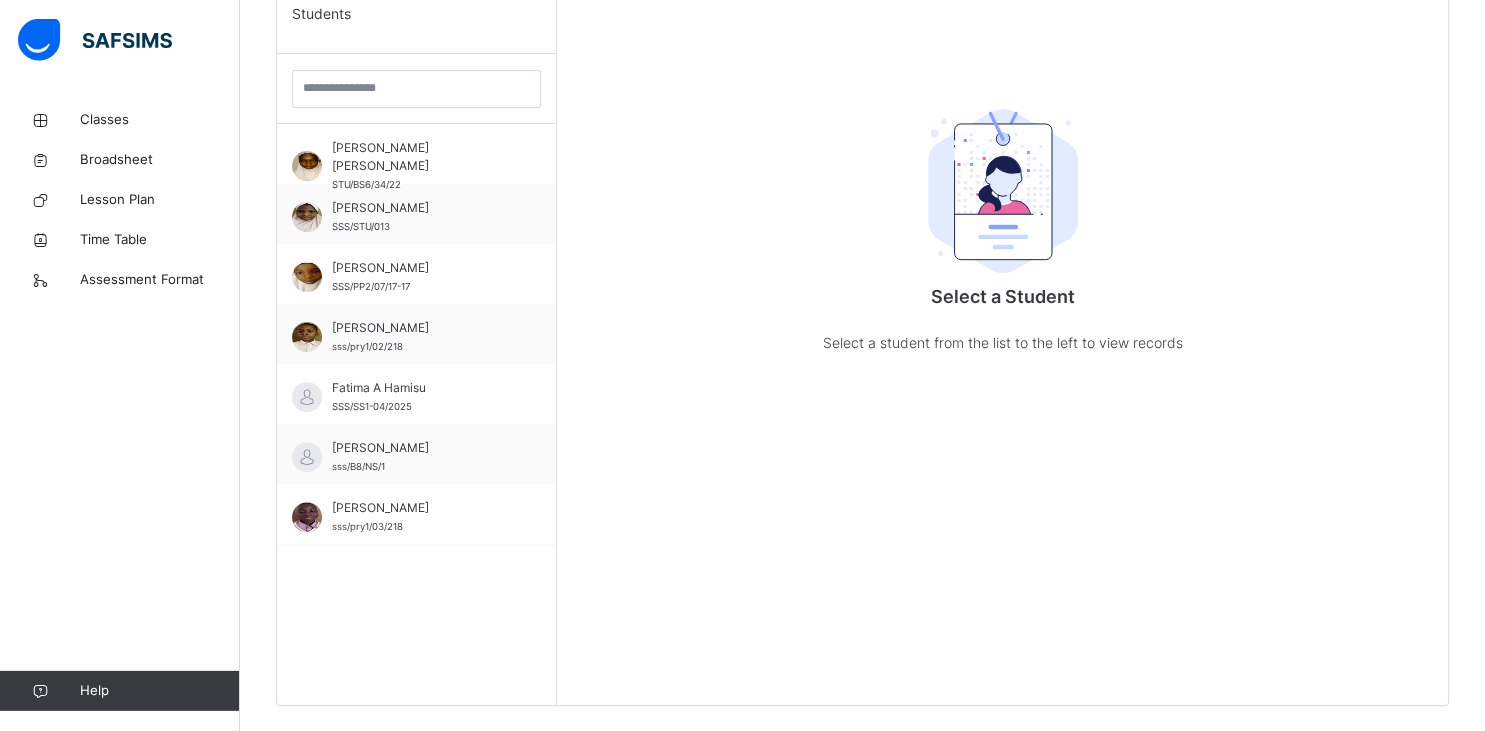 scroll, scrollTop: 580, scrollLeft: 0, axis: vertical 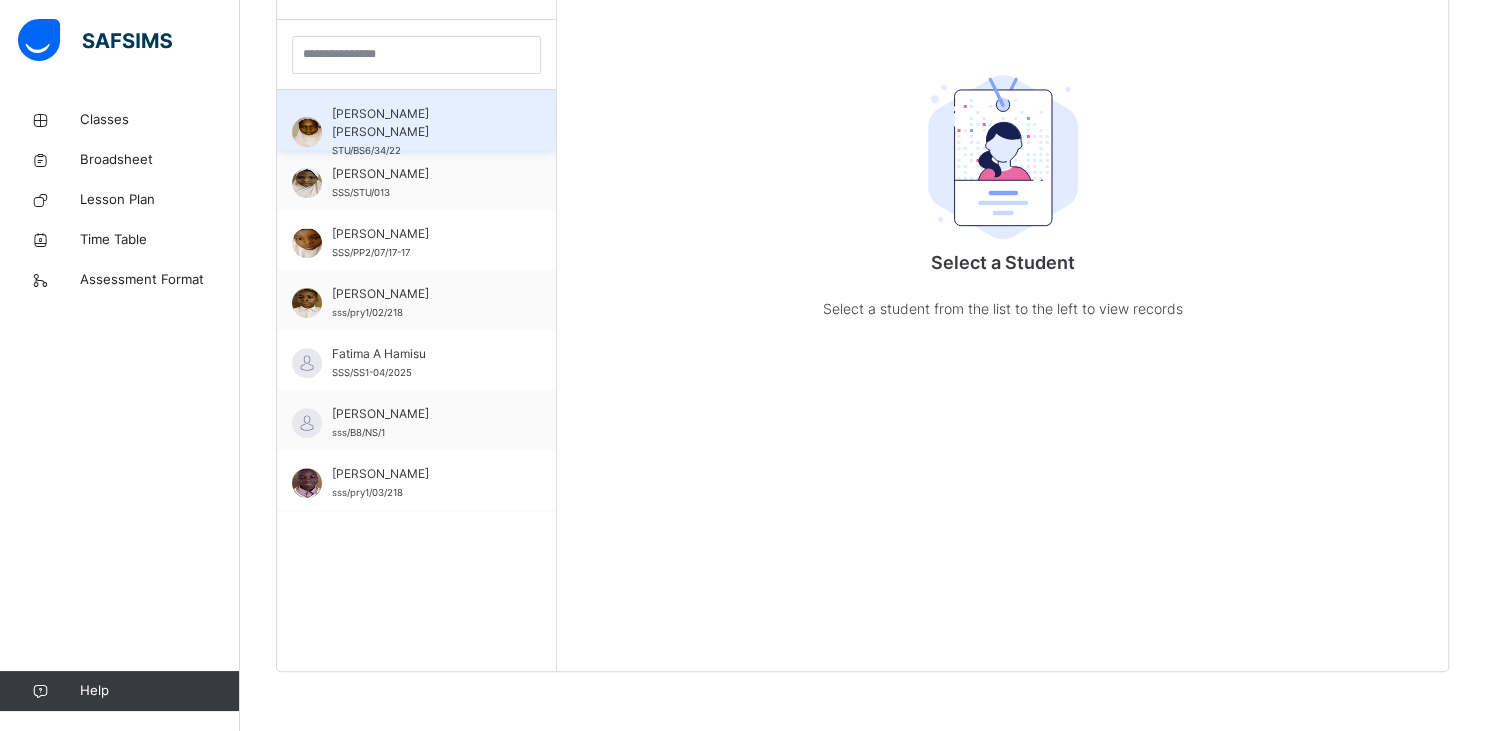 click on "[PERSON_NAME] [PERSON_NAME]/BS6/34/22" at bounding box center (421, 132) 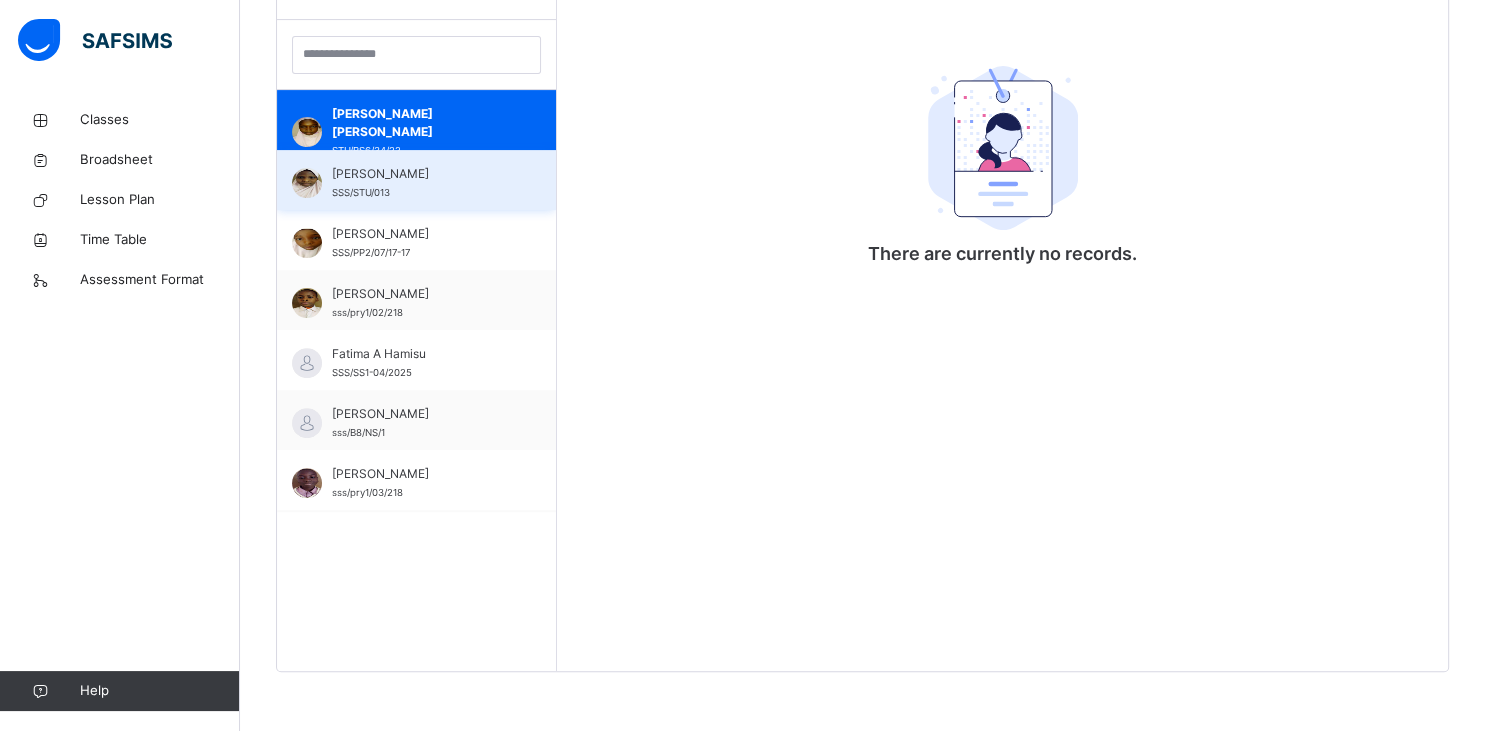 click on "[PERSON_NAME] SSS/STU/013" at bounding box center [421, 183] 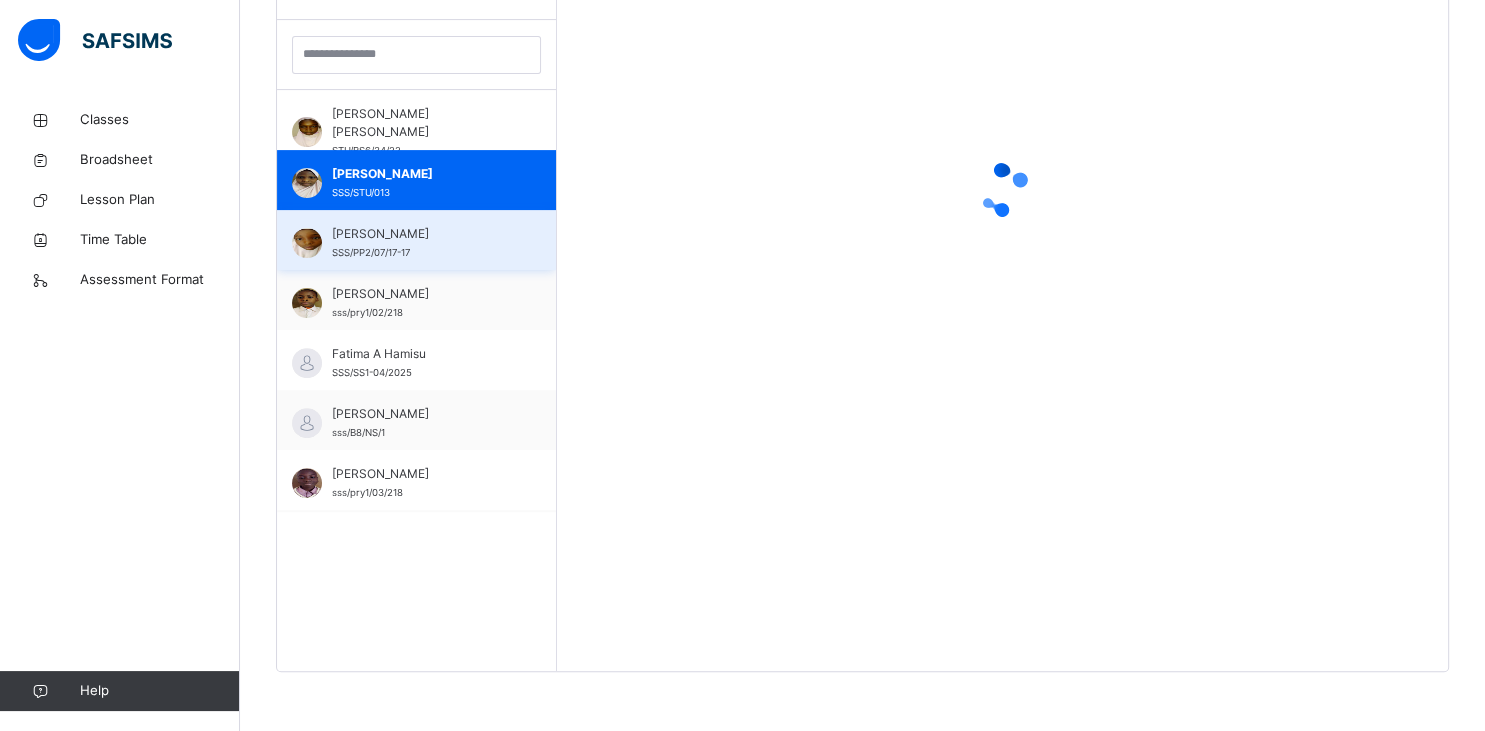click on "[PERSON_NAME]" at bounding box center [421, 234] 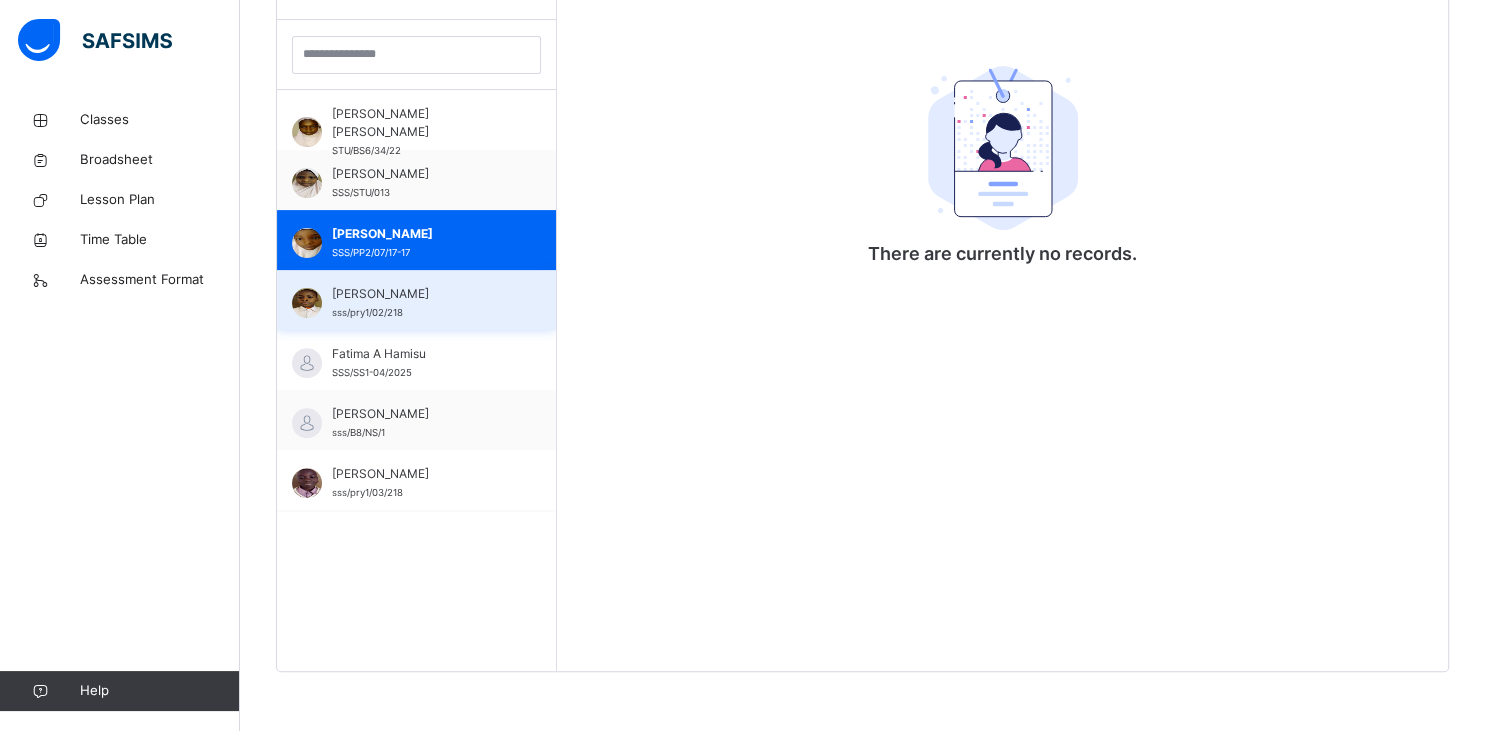 click on "[PERSON_NAME] sss/pry1/02/218" at bounding box center (416, 300) 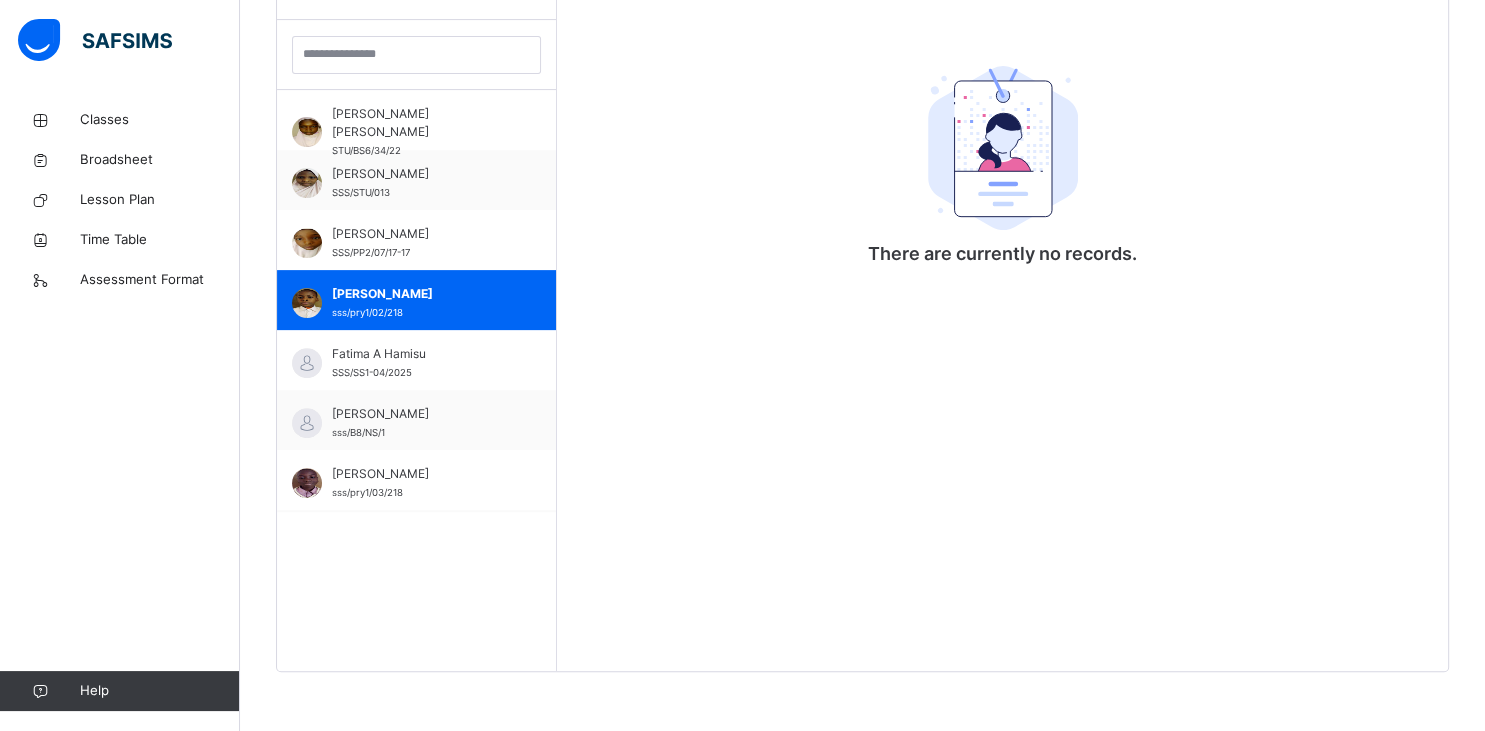 click on "There are currently no records." at bounding box center [1002, 305] 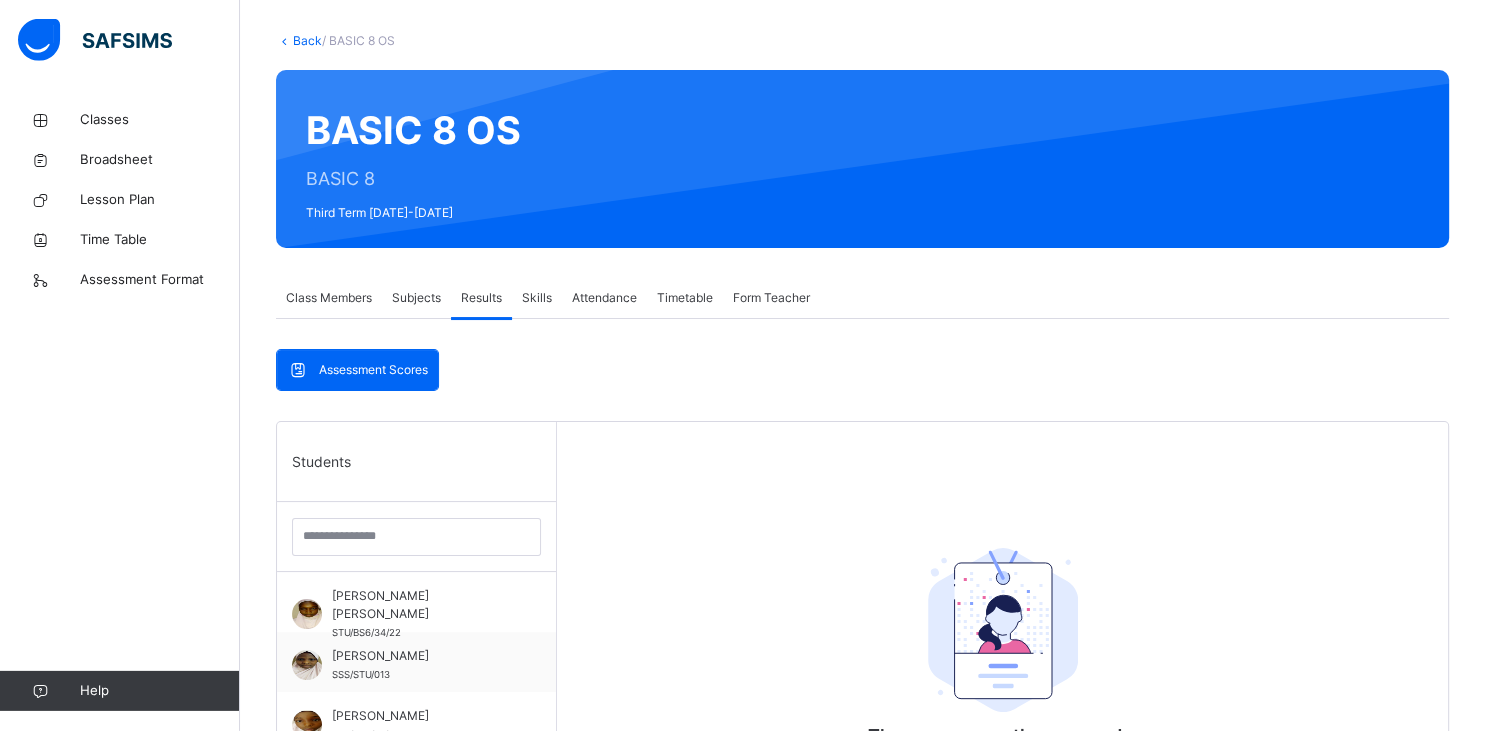 scroll, scrollTop: 0, scrollLeft: 0, axis: both 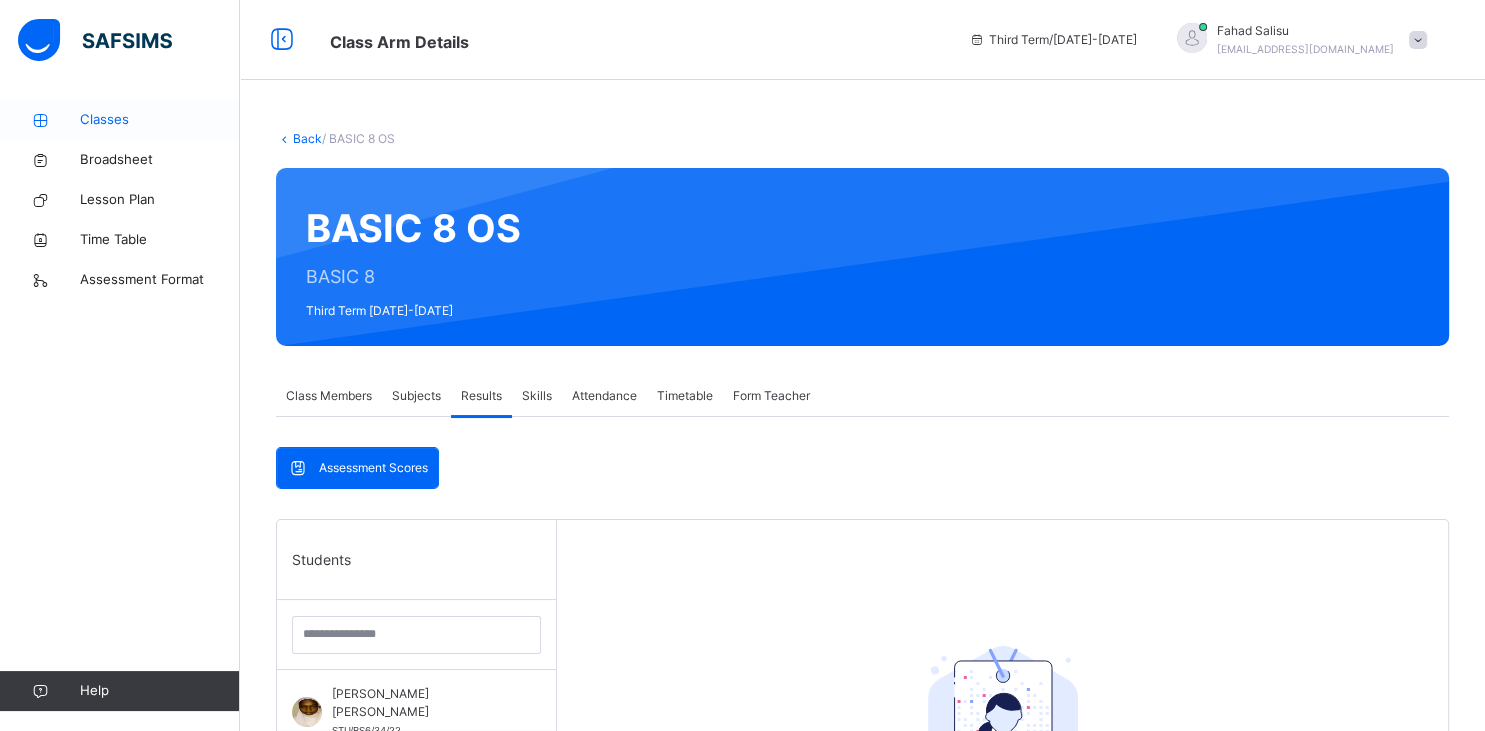 click on "Classes" at bounding box center (160, 120) 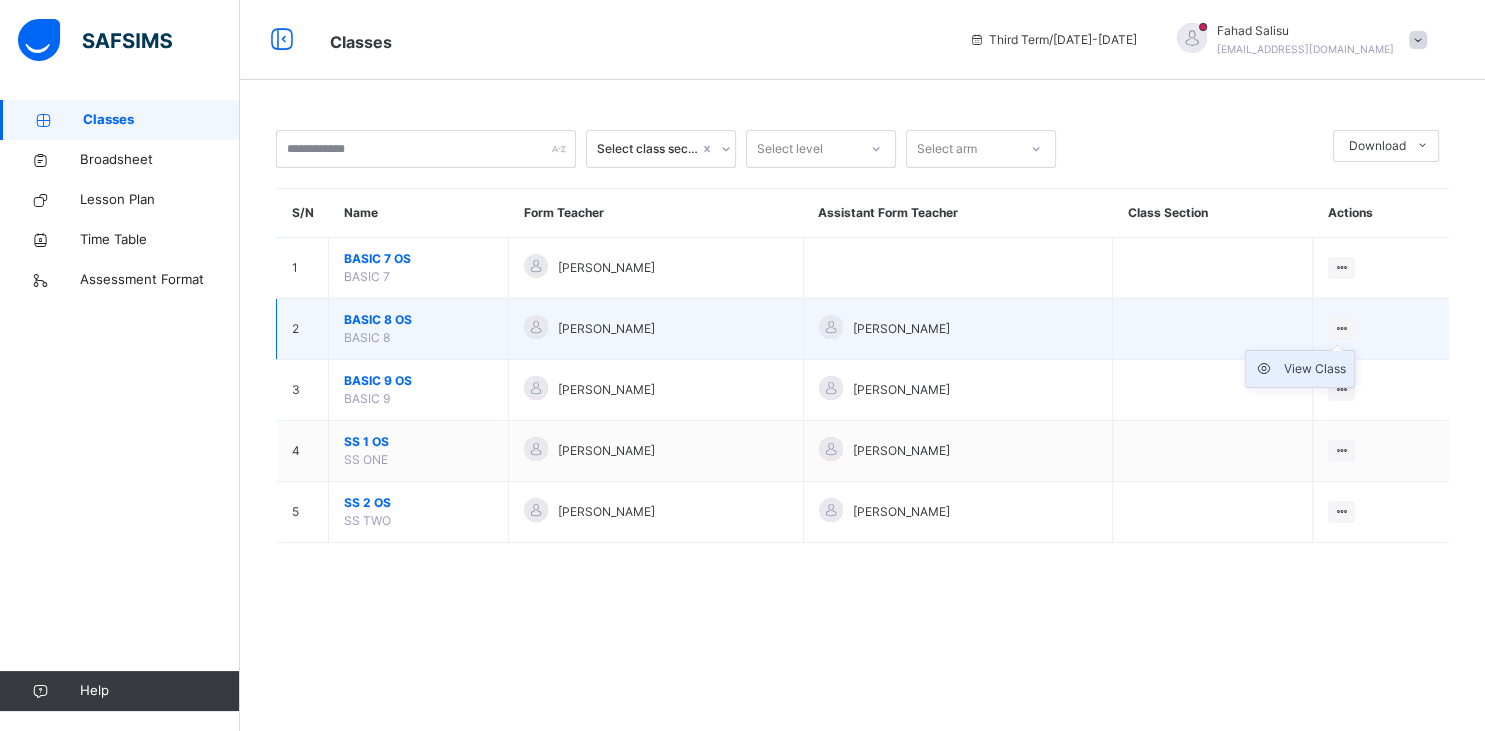 click on "View Class" at bounding box center [1315, 369] 